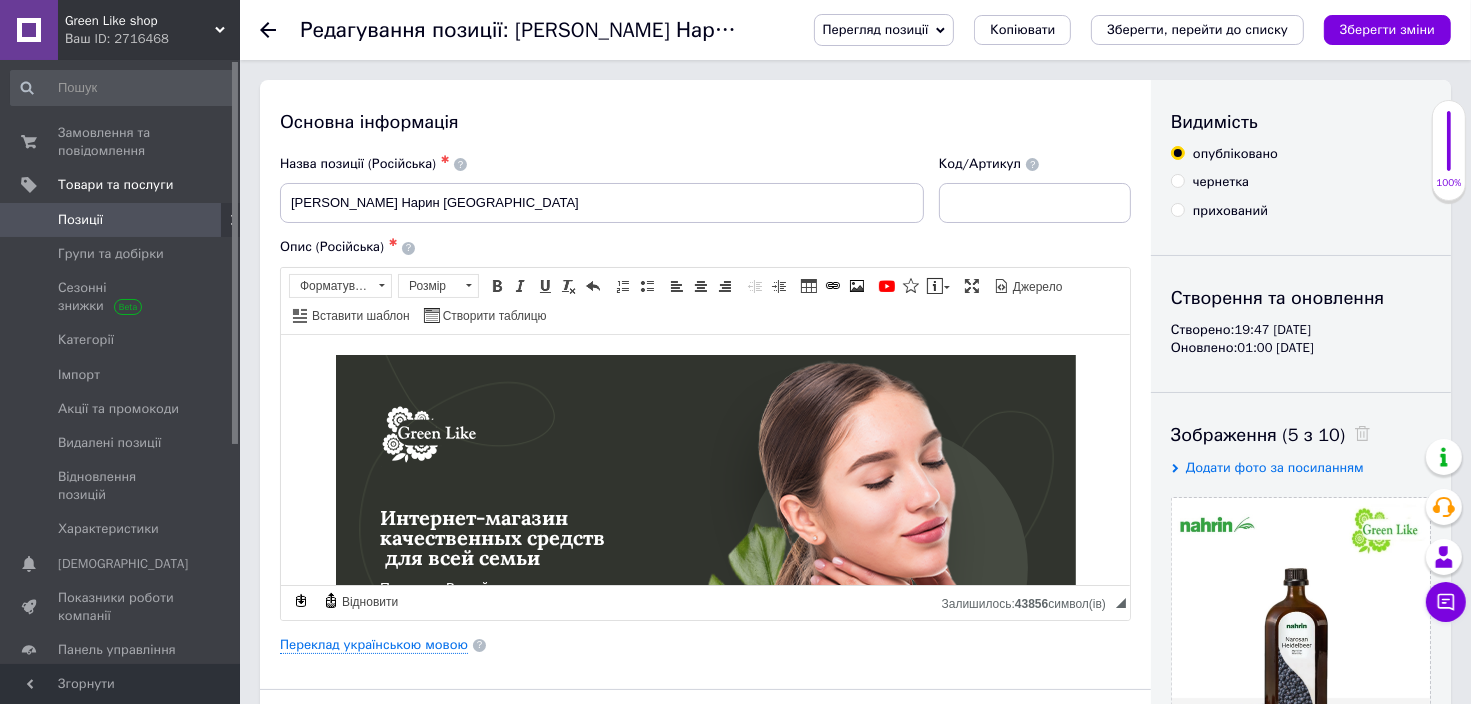 scroll, scrollTop: 0, scrollLeft: 0, axis: both 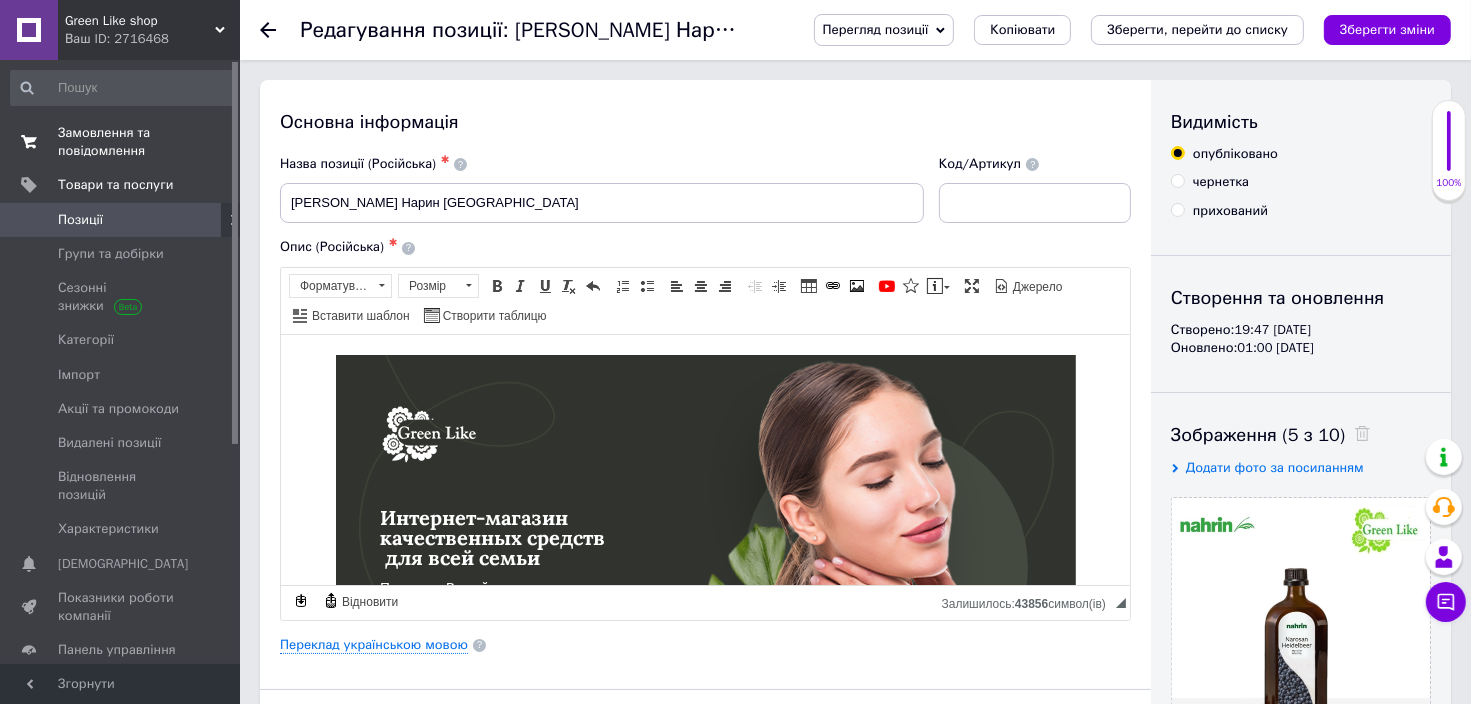 click on "Замовлення та повідомлення" at bounding box center (121, 142) 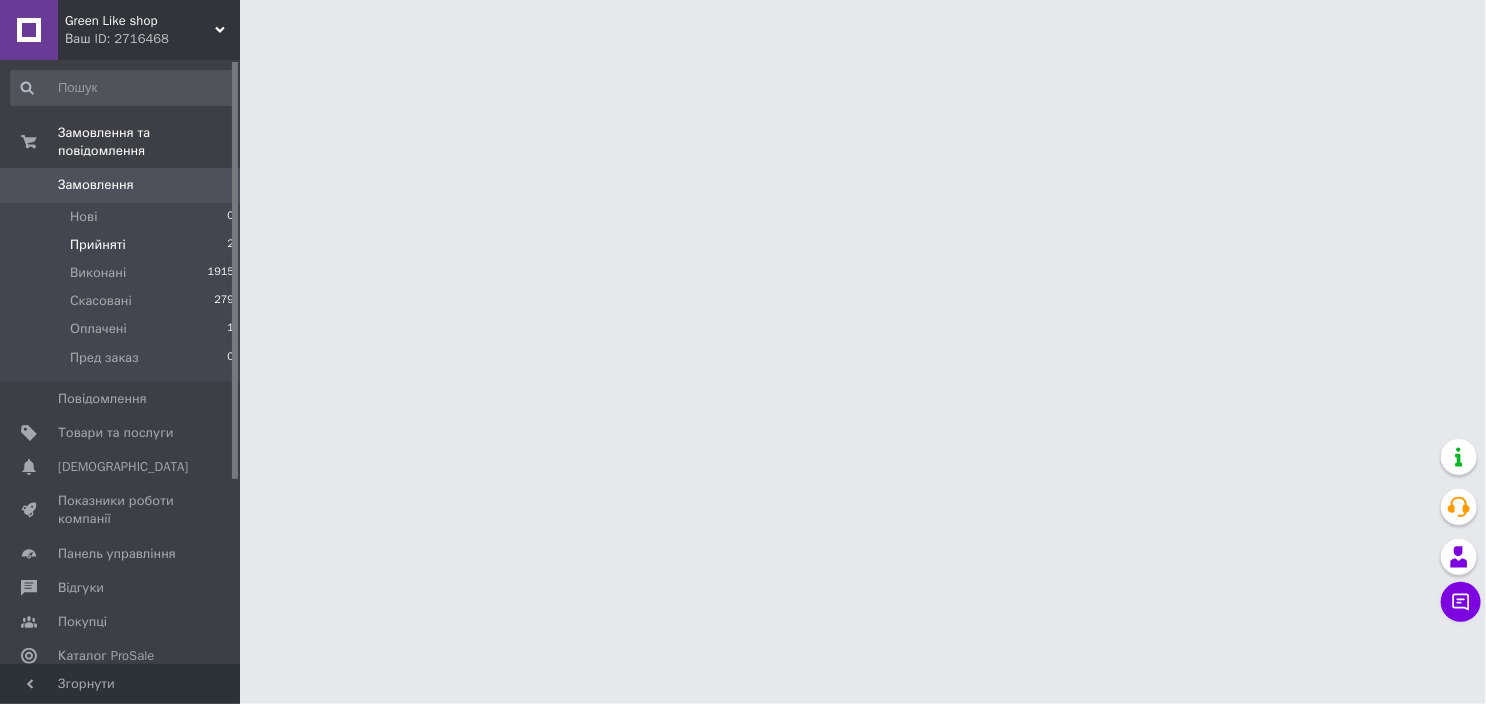 click on "Прийняті" at bounding box center (98, 245) 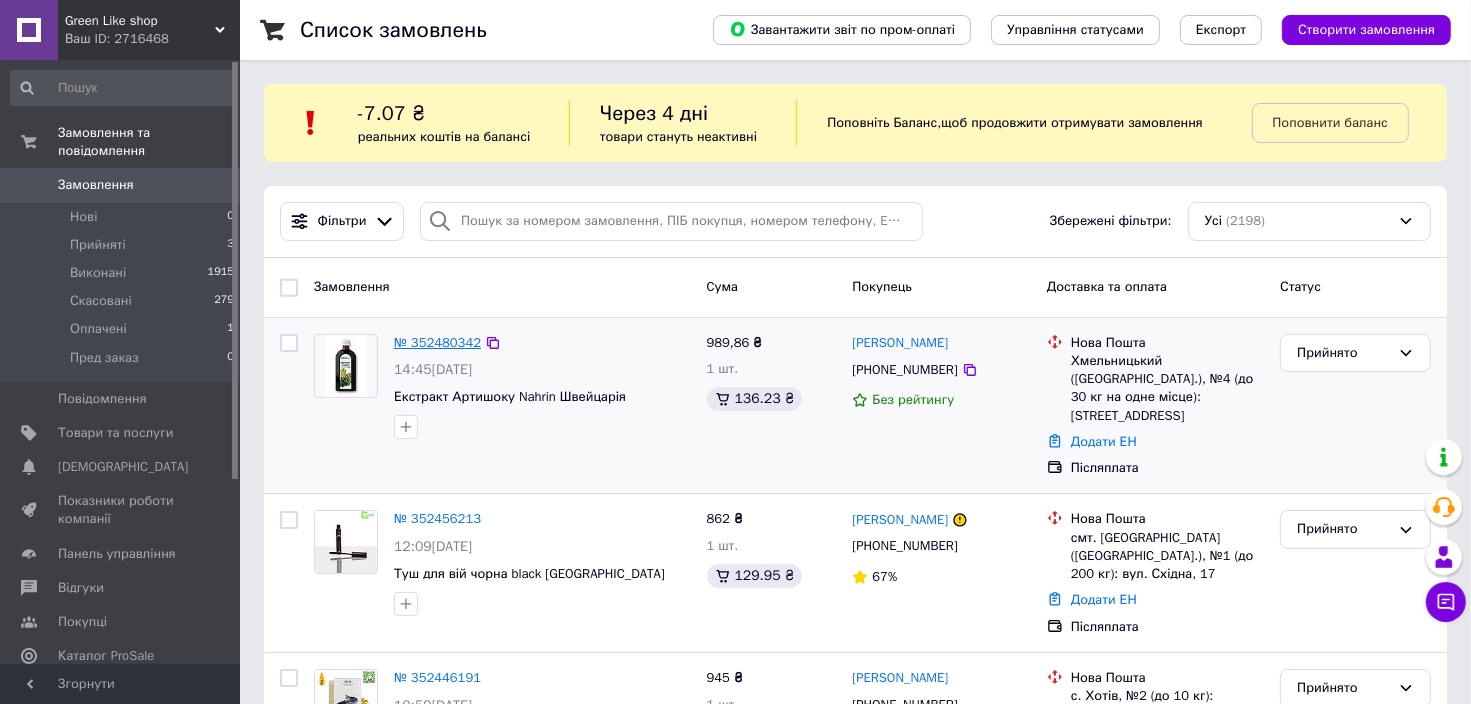 click on "№ 352480342" at bounding box center [437, 342] 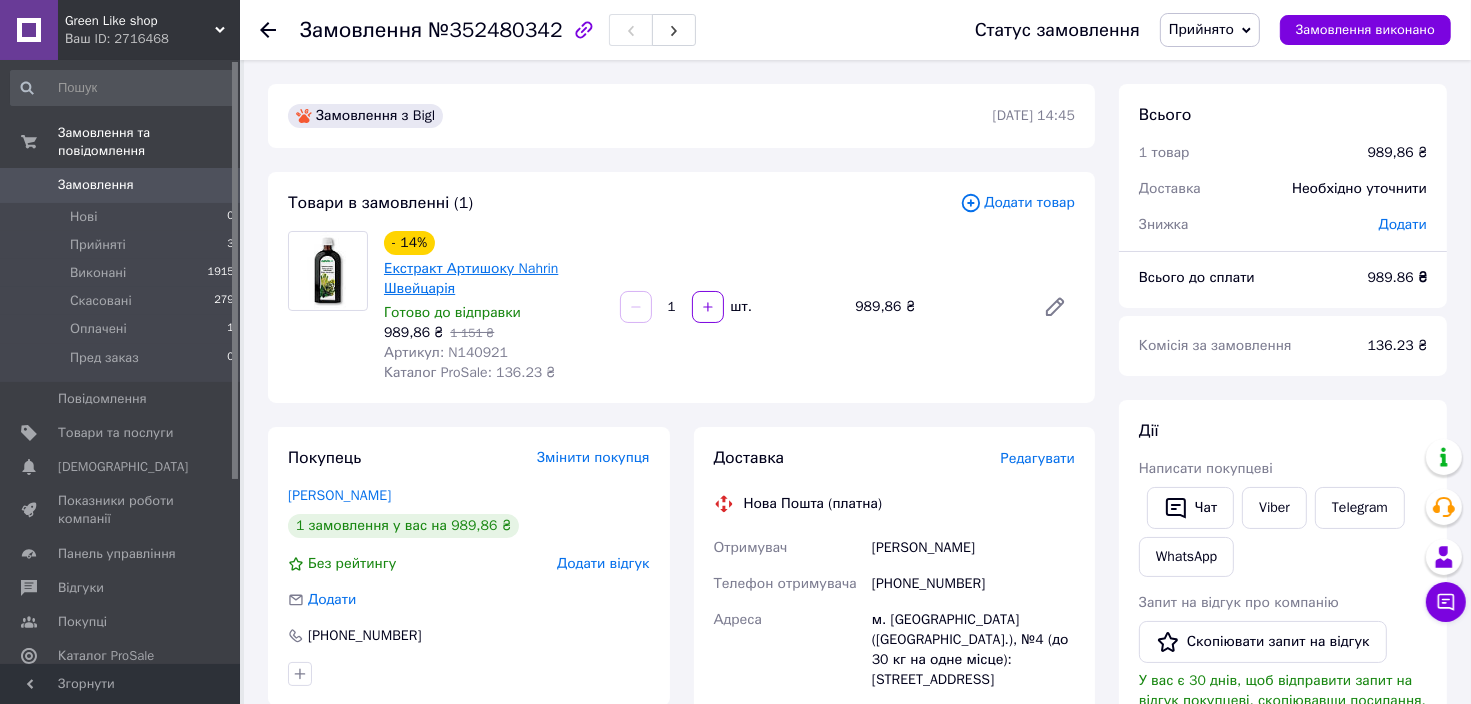 click on "Екстракт Артишоку Nahrin  Швейцарія" at bounding box center (471, 278) 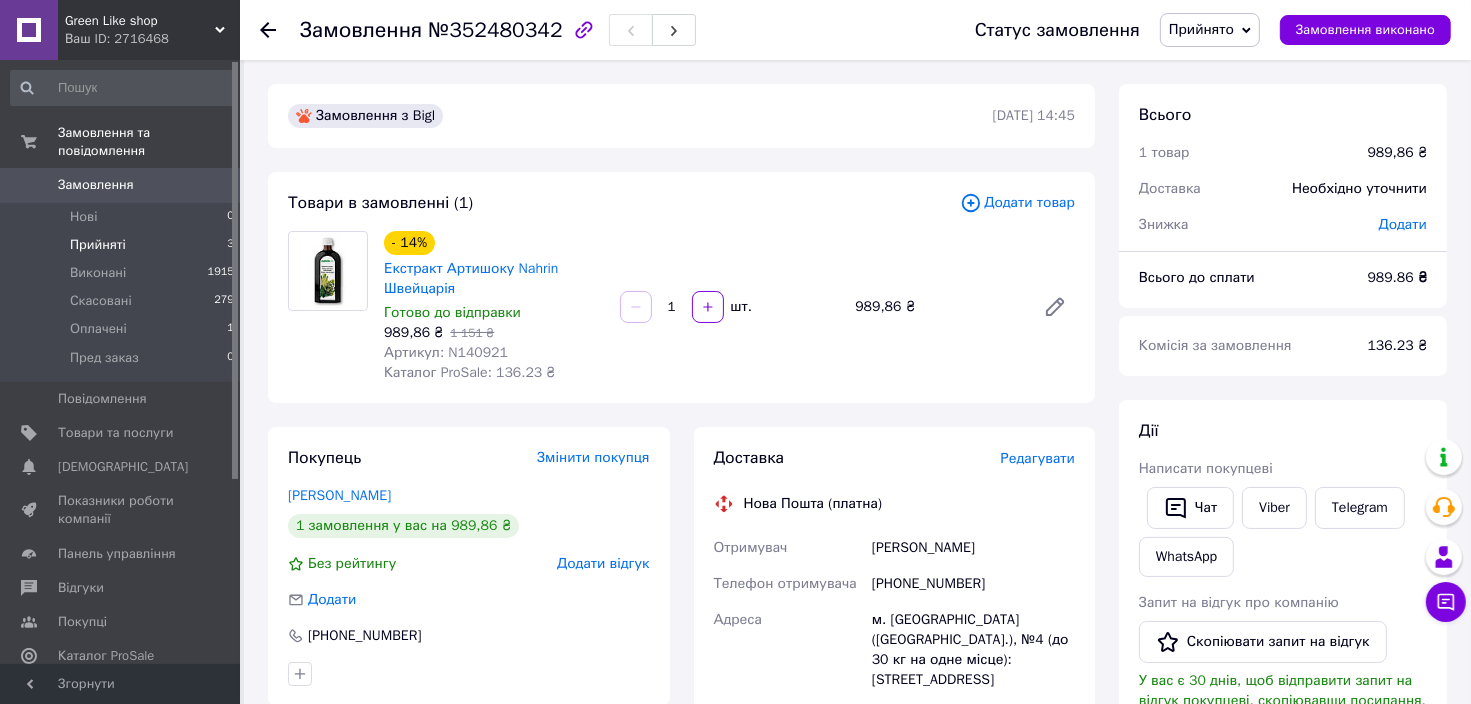 click on "Прийняті" at bounding box center [98, 245] 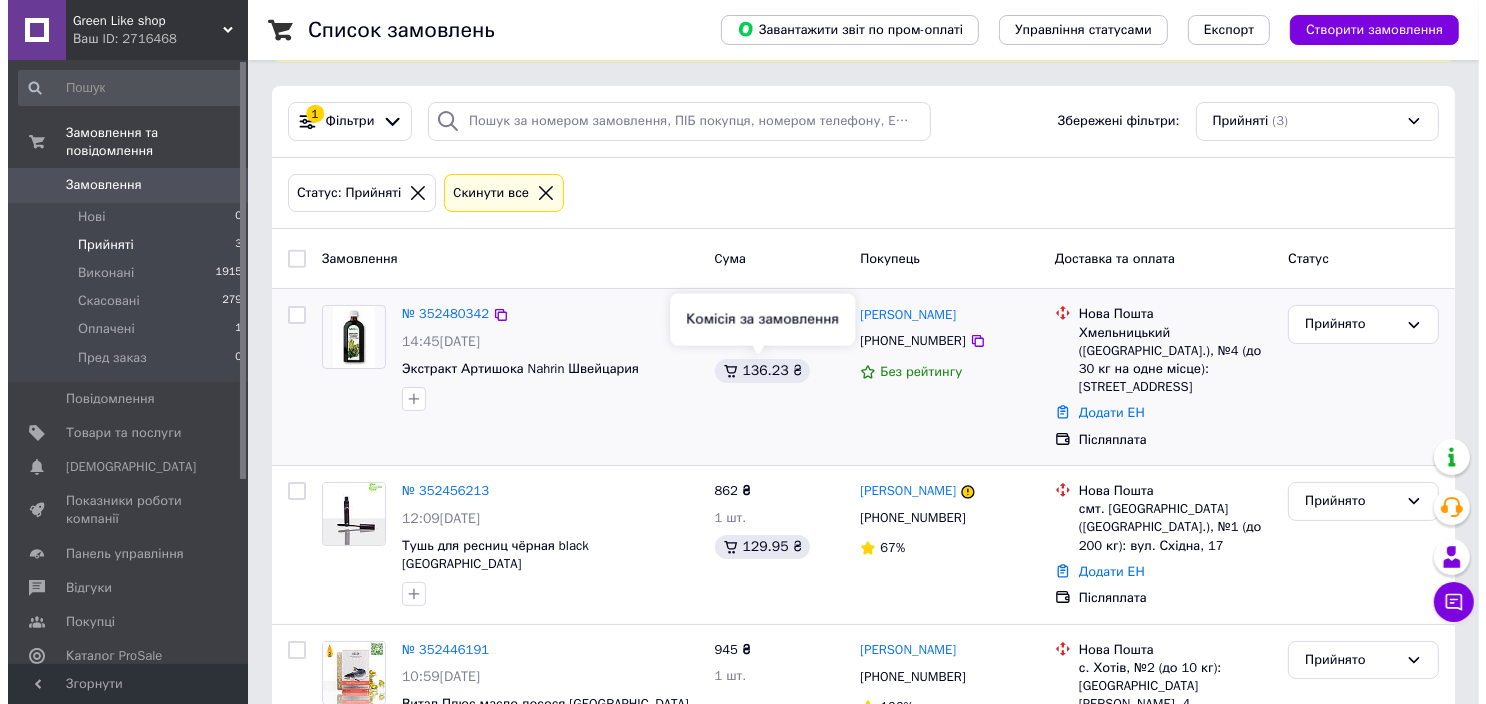 scroll, scrollTop: 164, scrollLeft: 0, axis: vertical 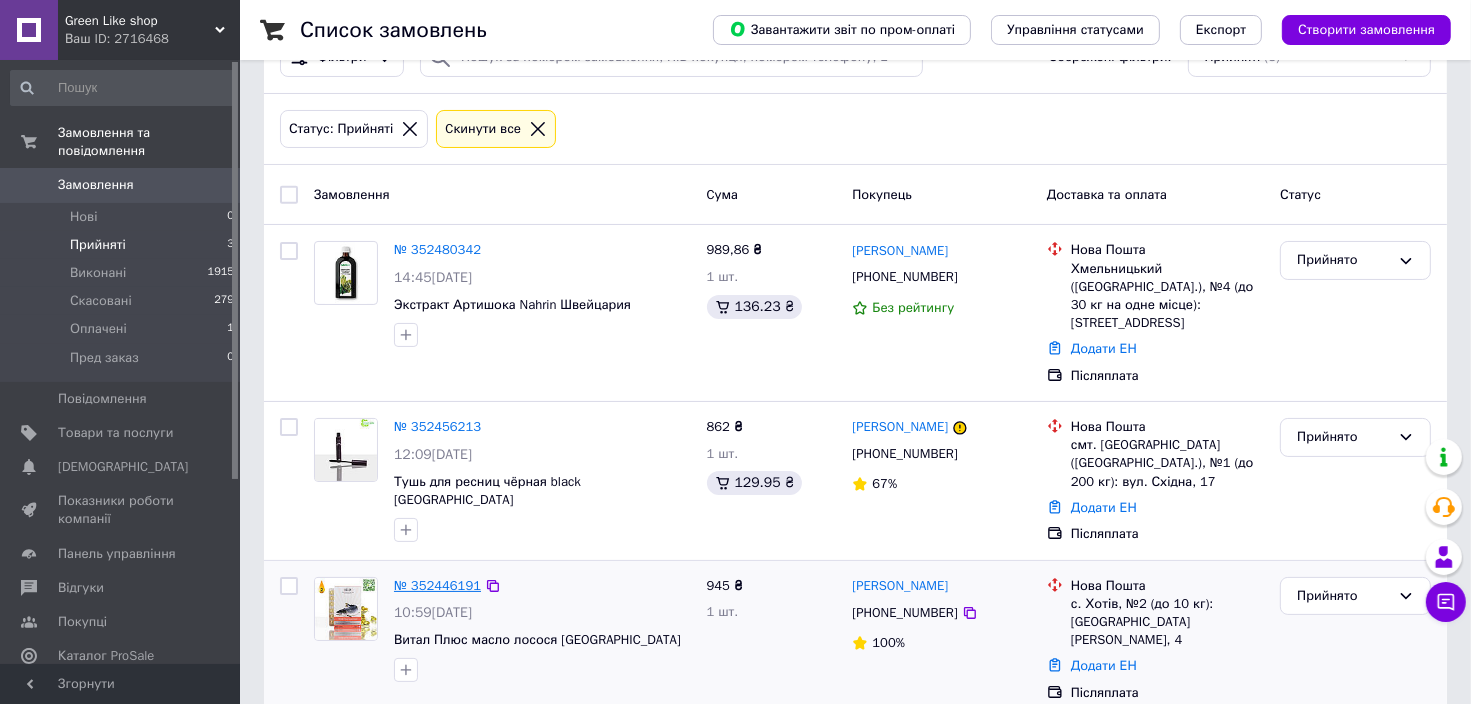 click on "№ 352446191" at bounding box center [437, 585] 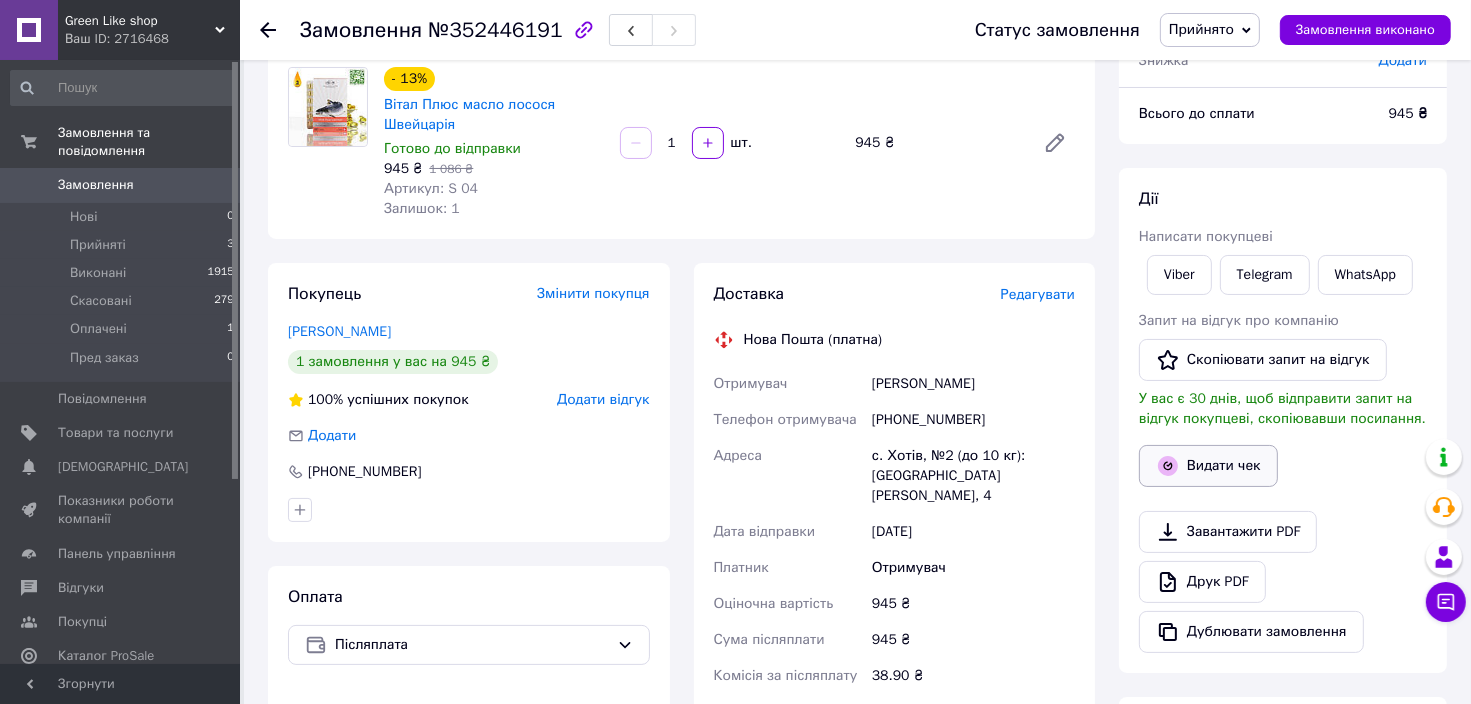 click on "Видати чек" at bounding box center [1208, 466] 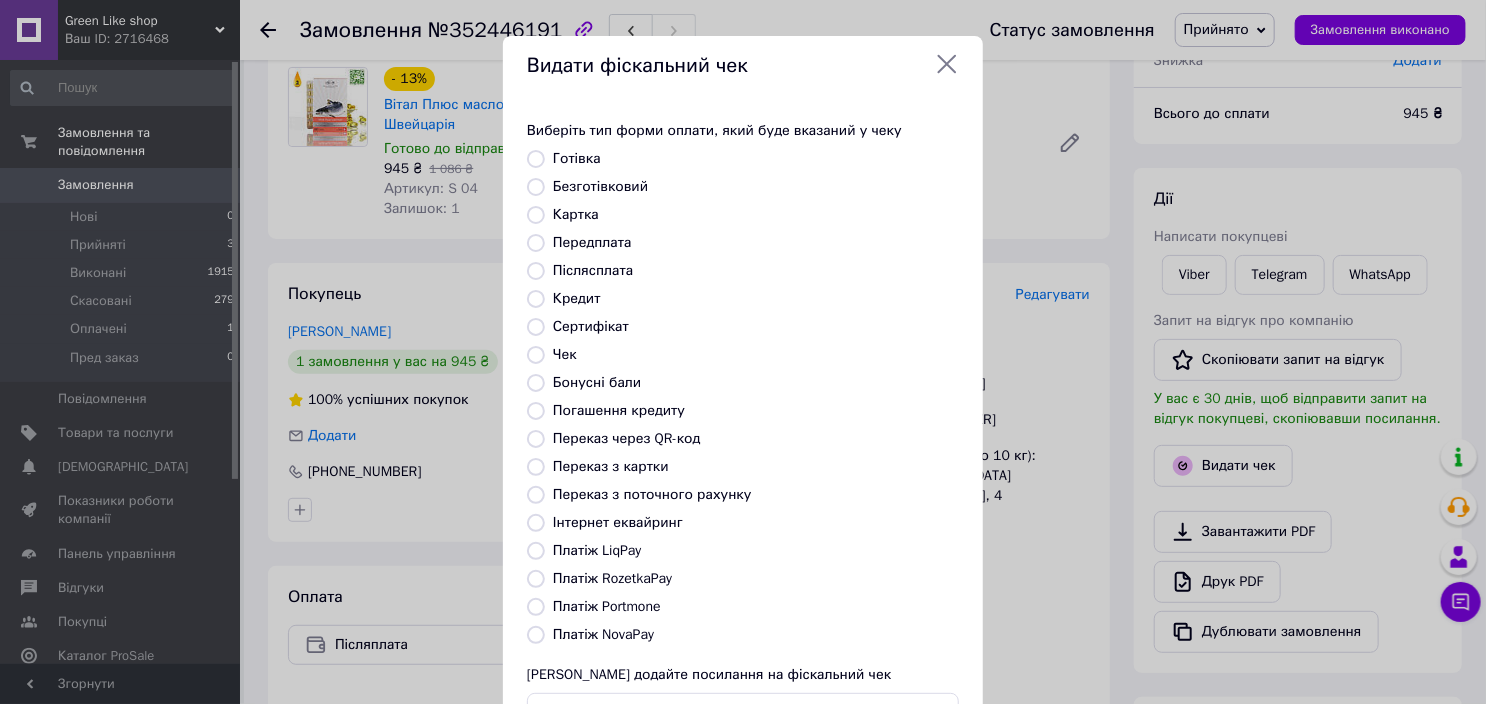 click on "Картка" at bounding box center [536, 215] 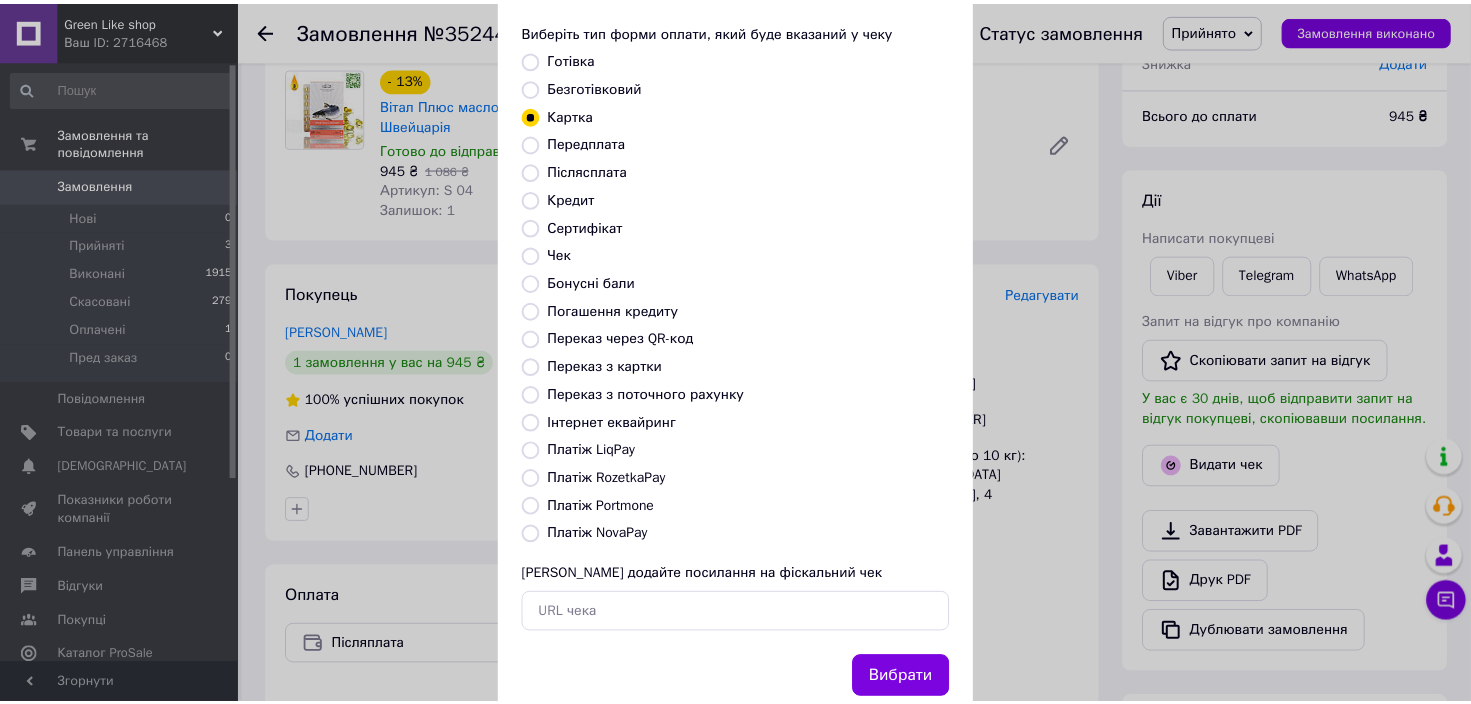 scroll, scrollTop: 154, scrollLeft: 0, axis: vertical 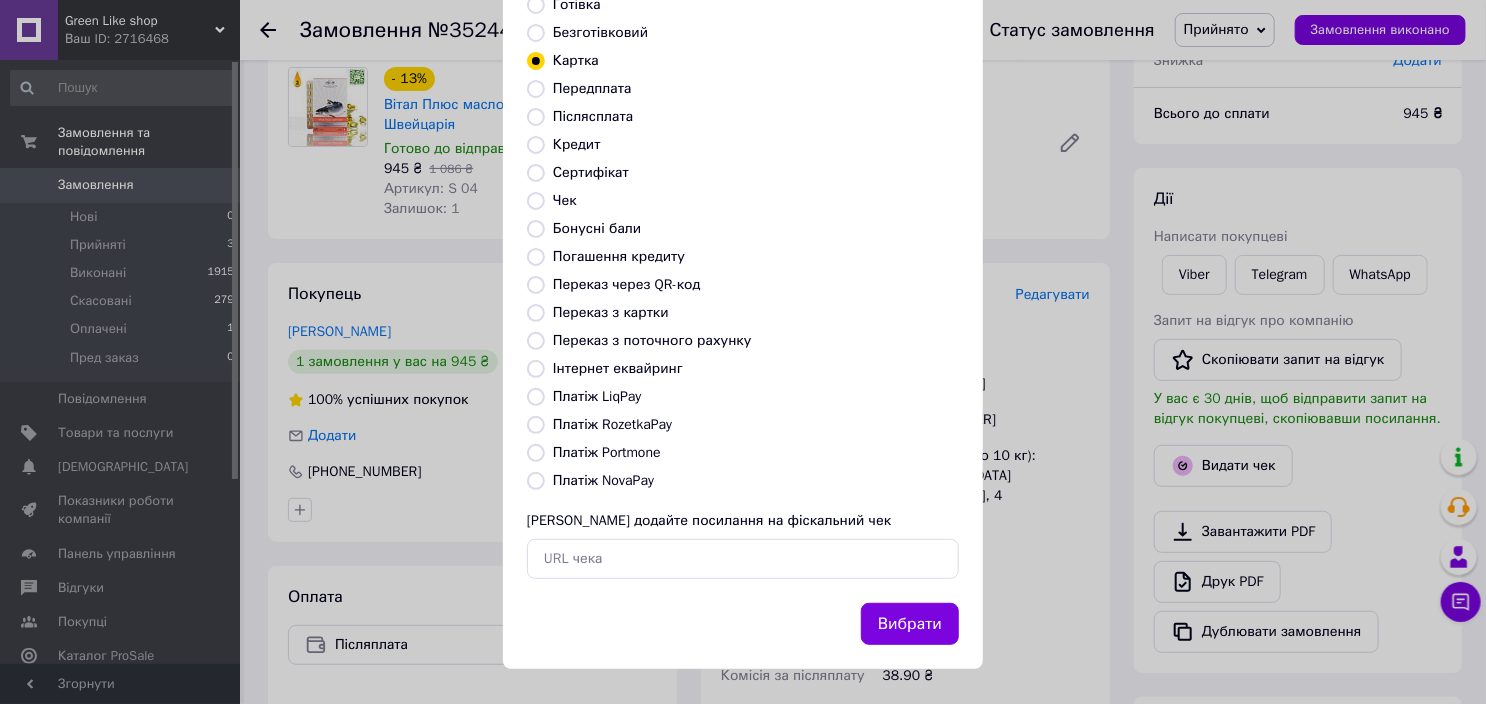 click on "Вибрати" at bounding box center (910, 624) 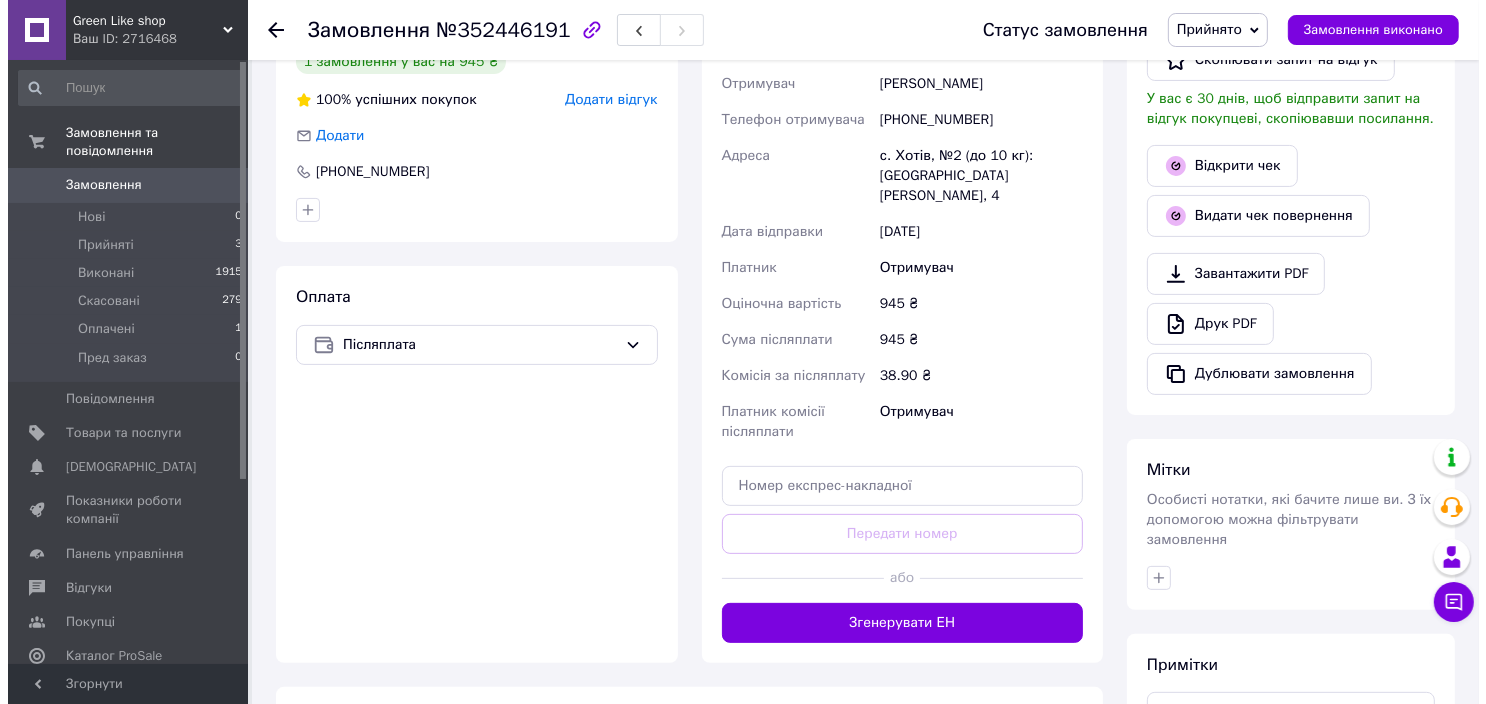 scroll, scrollTop: 164, scrollLeft: 0, axis: vertical 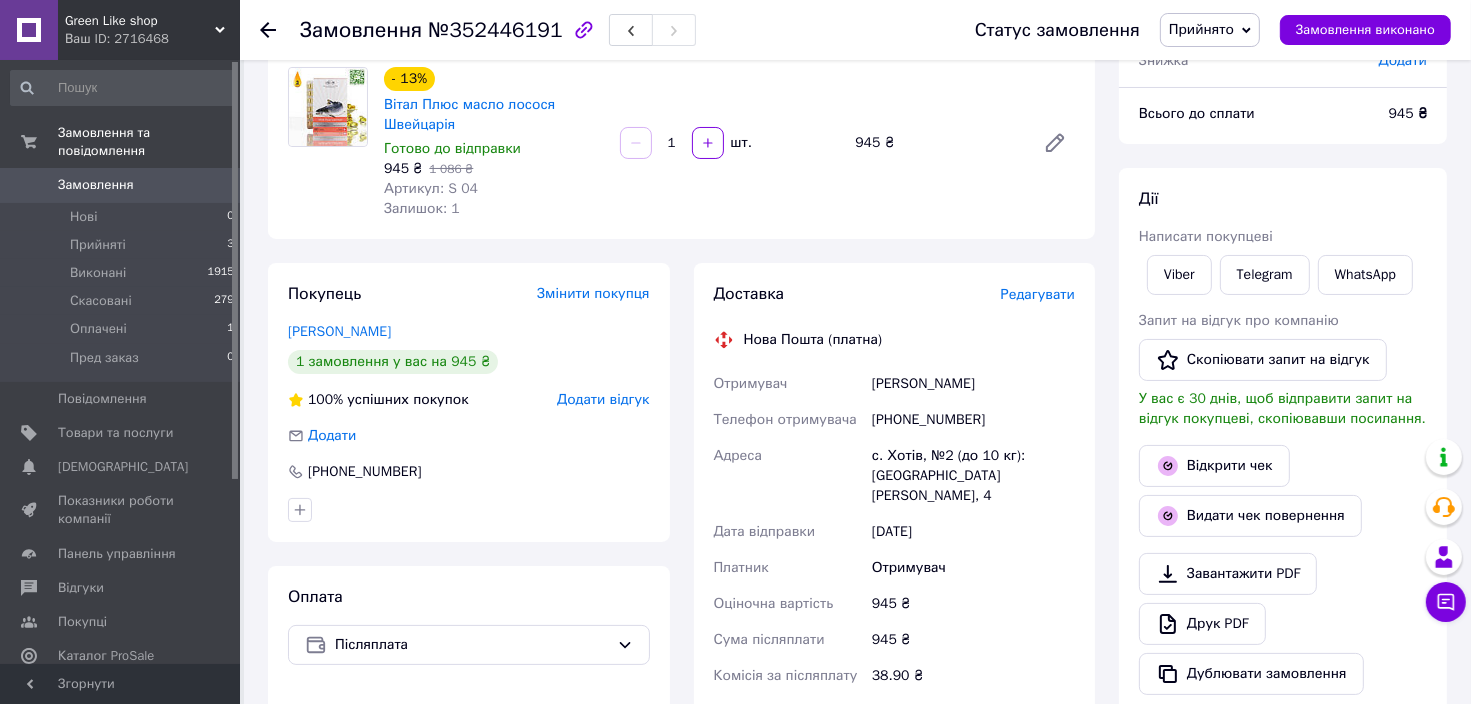 click on "Доставка Редагувати Нова Пошта (платна) Отримувач [PERSON_NAME] Телефон отримувача [PHONE_NUMBER] Адреса с. Хотів, №2 (до 10 кг): [GEOGRAPHIC_DATA][PERSON_NAME], 4 Дата відправки [DATE] Платник Отримувач Оціночна вартість 945 ₴ Сума післяплати 945 ₴ Комісія за післяплату 38.90 ₴ Платник комісії післяплати Отримувач Передати номер або Згенерувати ЕН Платник Отримувач Відправник Прізвище отримувача [PERSON_NAME] Ім'я отримувача [PERSON_NAME] батькові отримувача Телефон отримувача [PHONE_NUMBER] Тип доставки У відділенні Кур'єром В поштоматі Місто с. Хотів Відділення Місце відправки Вантаж 945 <" at bounding box center (895, 613) 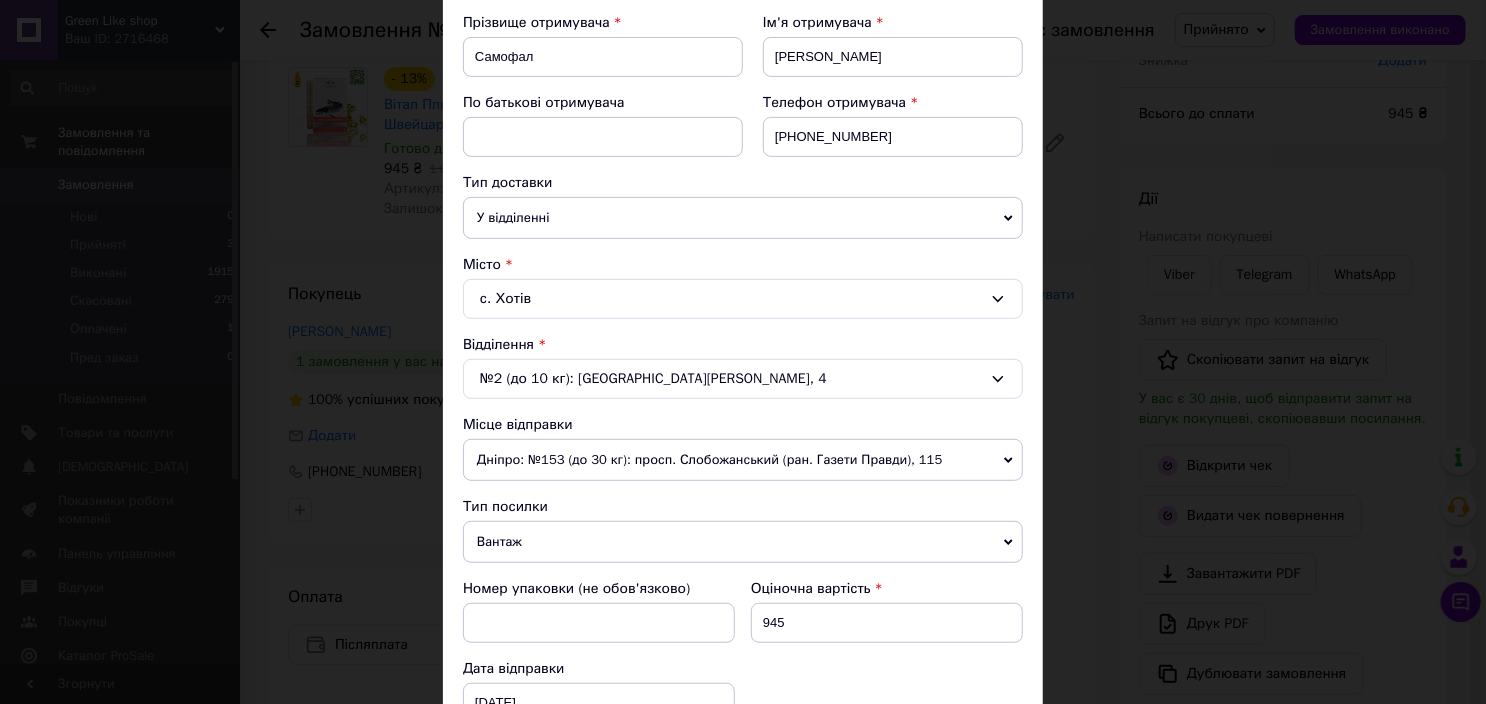scroll, scrollTop: 400, scrollLeft: 0, axis: vertical 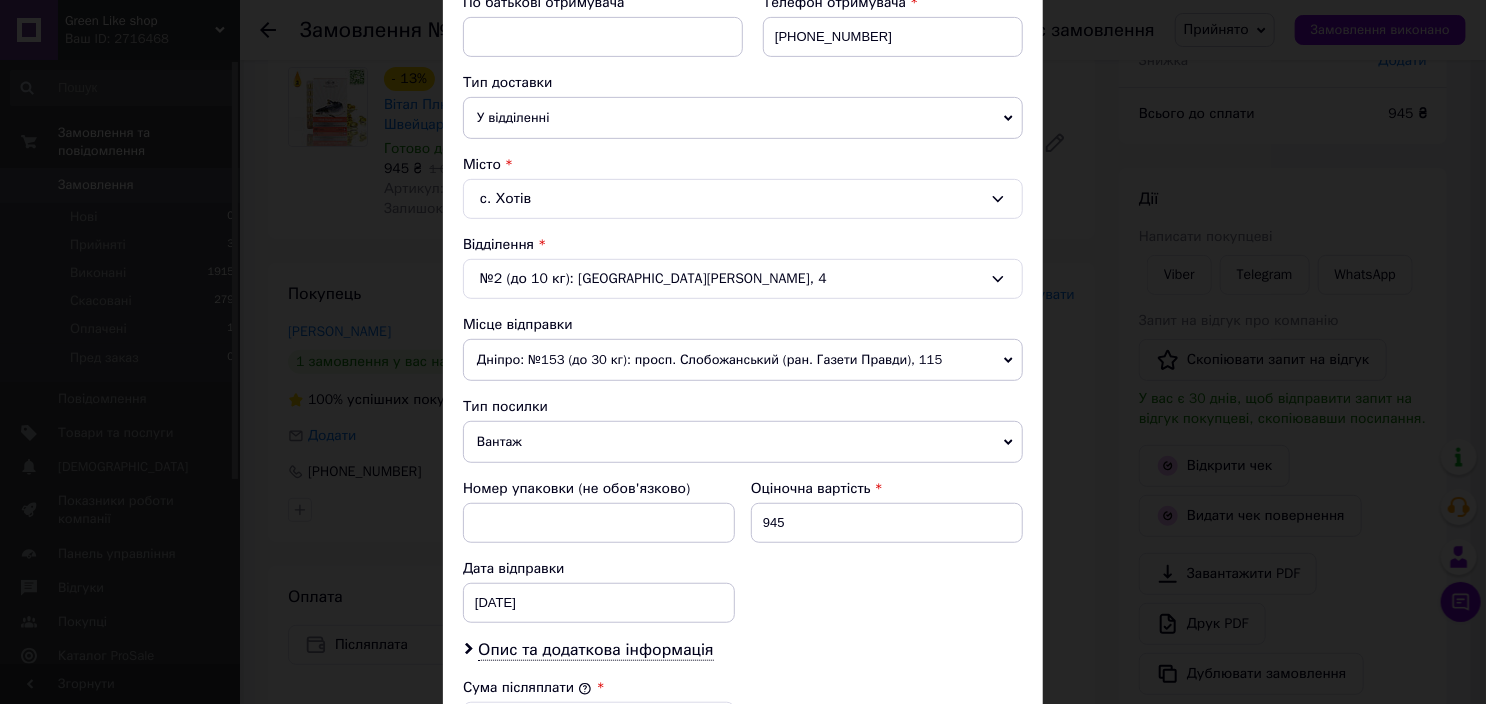 click on "Дніпро: №153 (до 30 кг): просп. Слобожанський (ран. Газети Правди), 115" at bounding box center [743, 360] 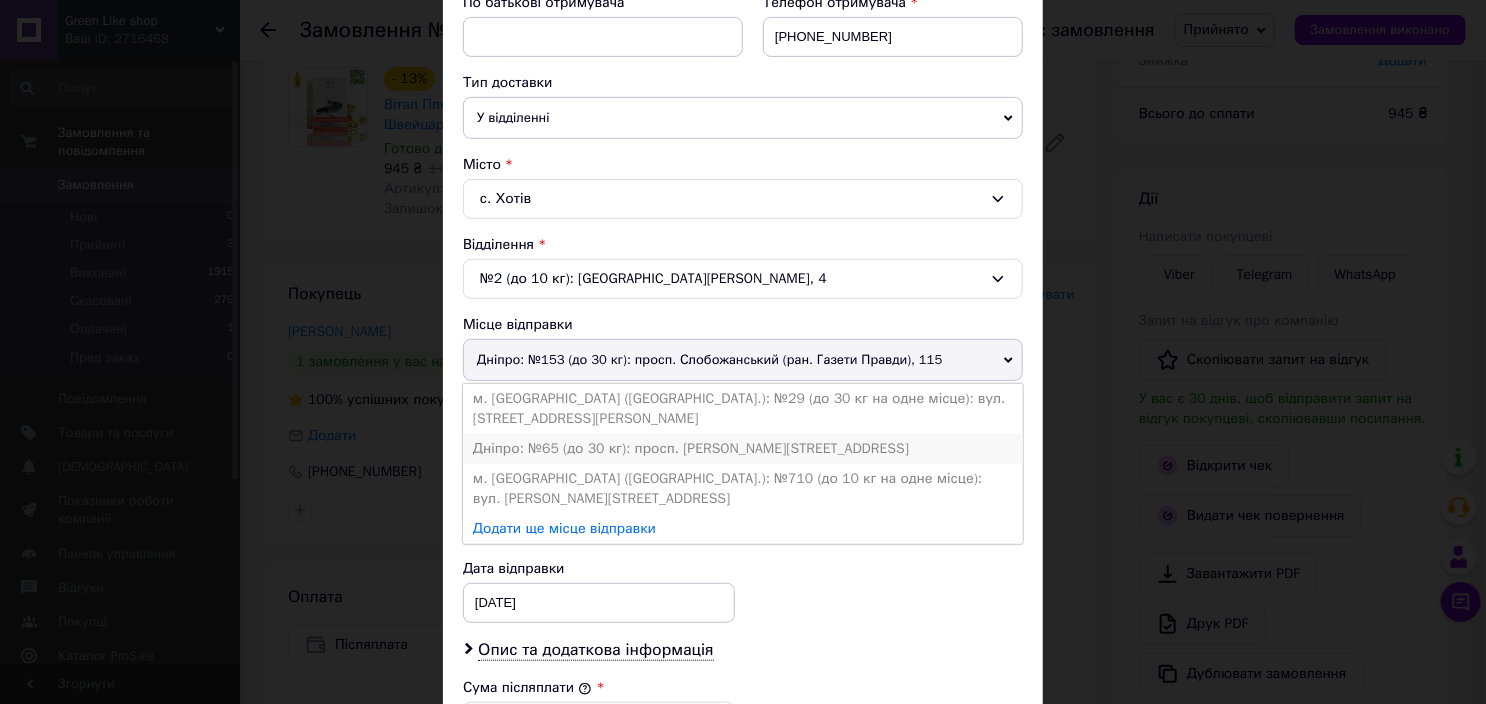 click on "Дніпро: №65 (до 30 кг): просп. [PERSON_NAME][STREET_ADDRESS]" at bounding box center [743, 449] 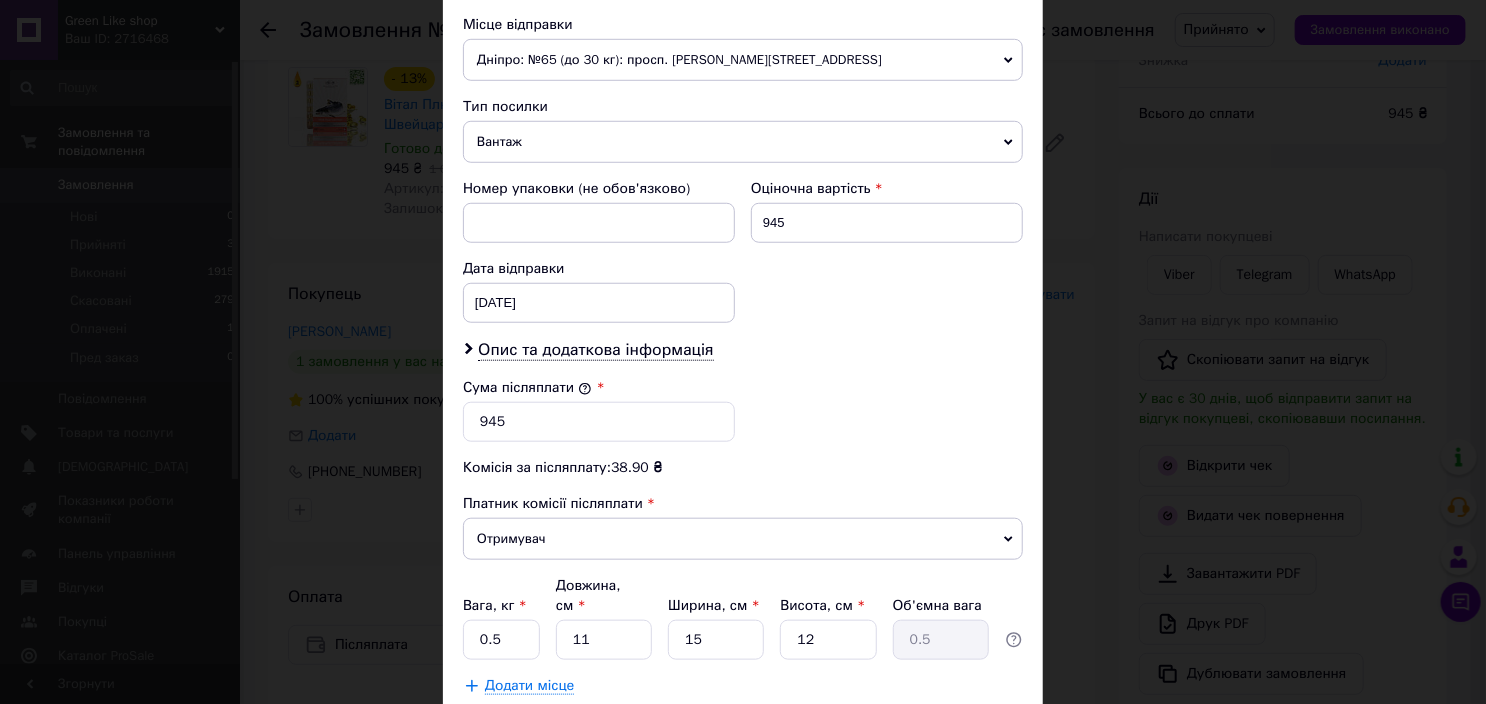 scroll, scrollTop: 800, scrollLeft: 0, axis: vertical 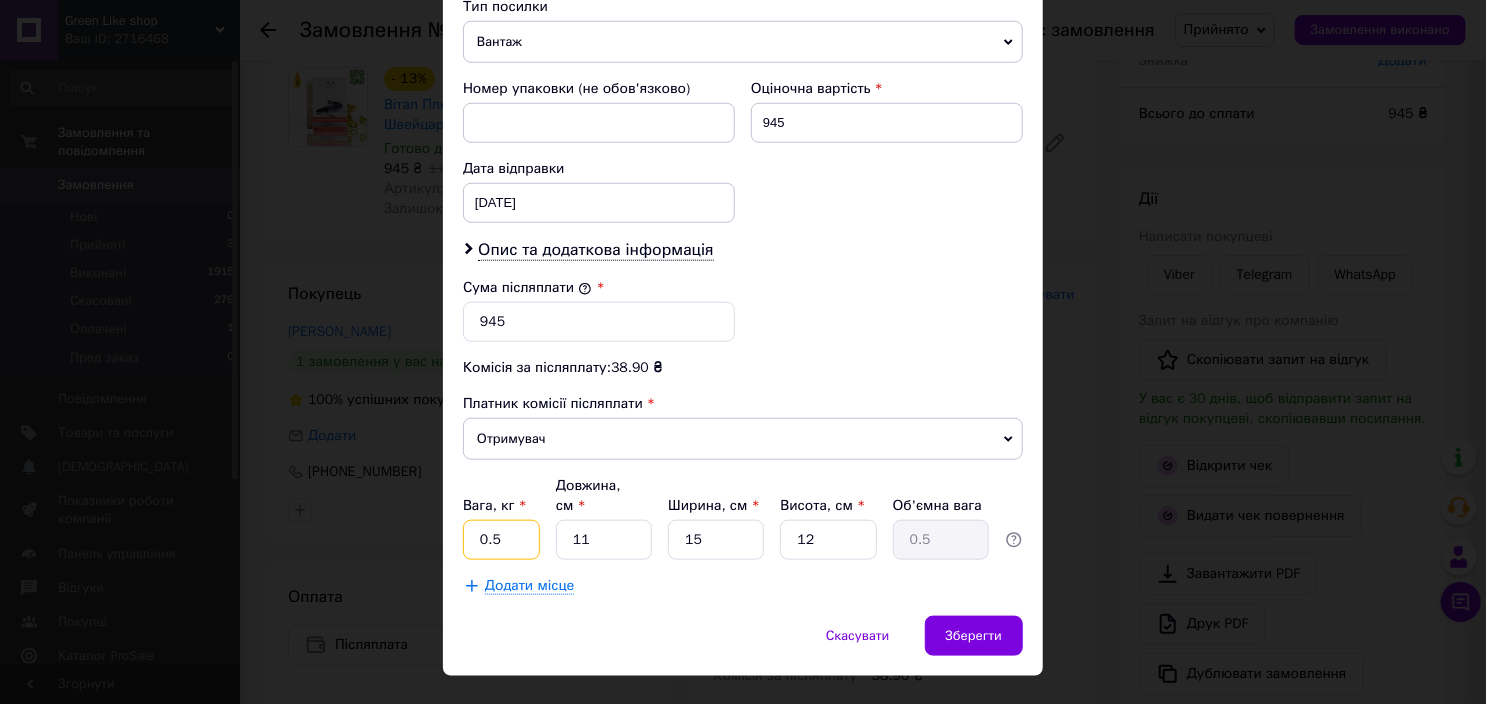 click on "0.5" at bounding box center [501, 540] 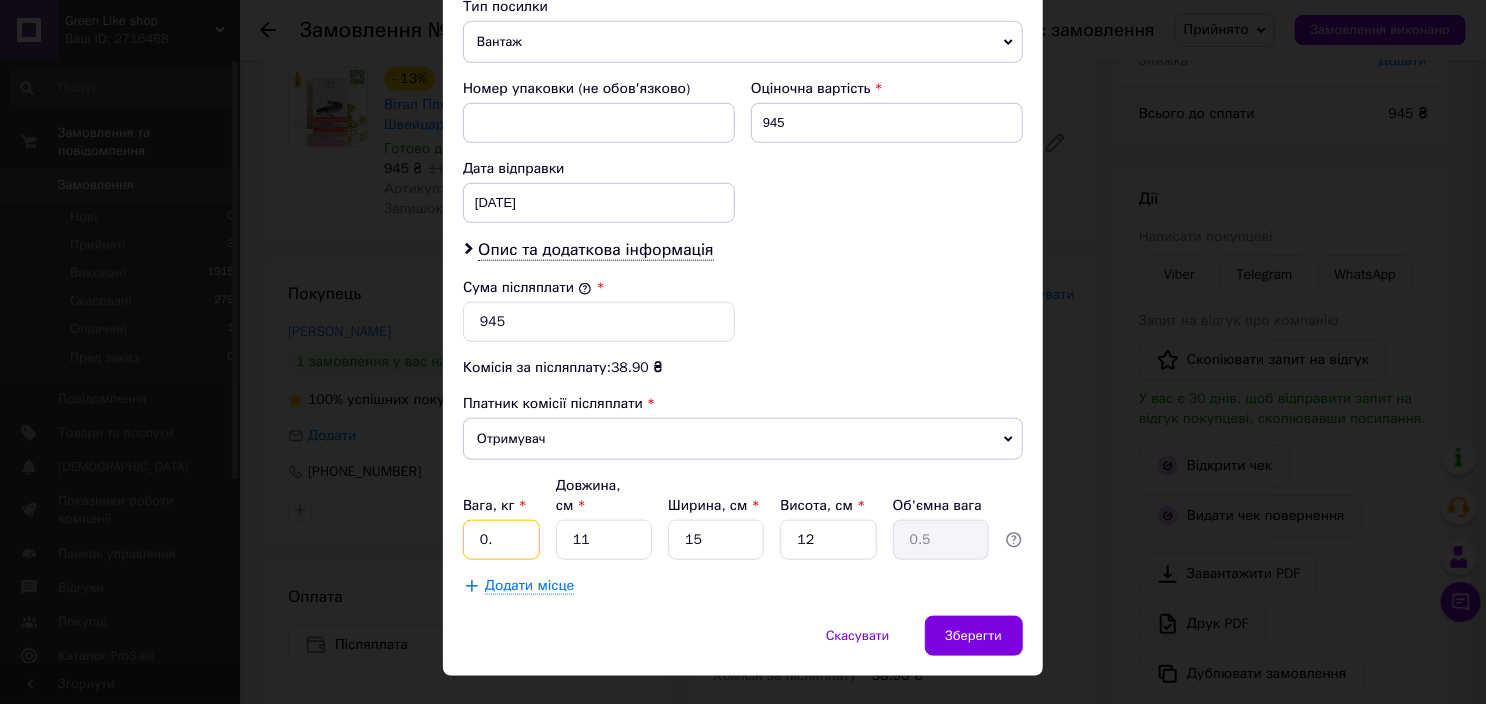 type on "0.1" 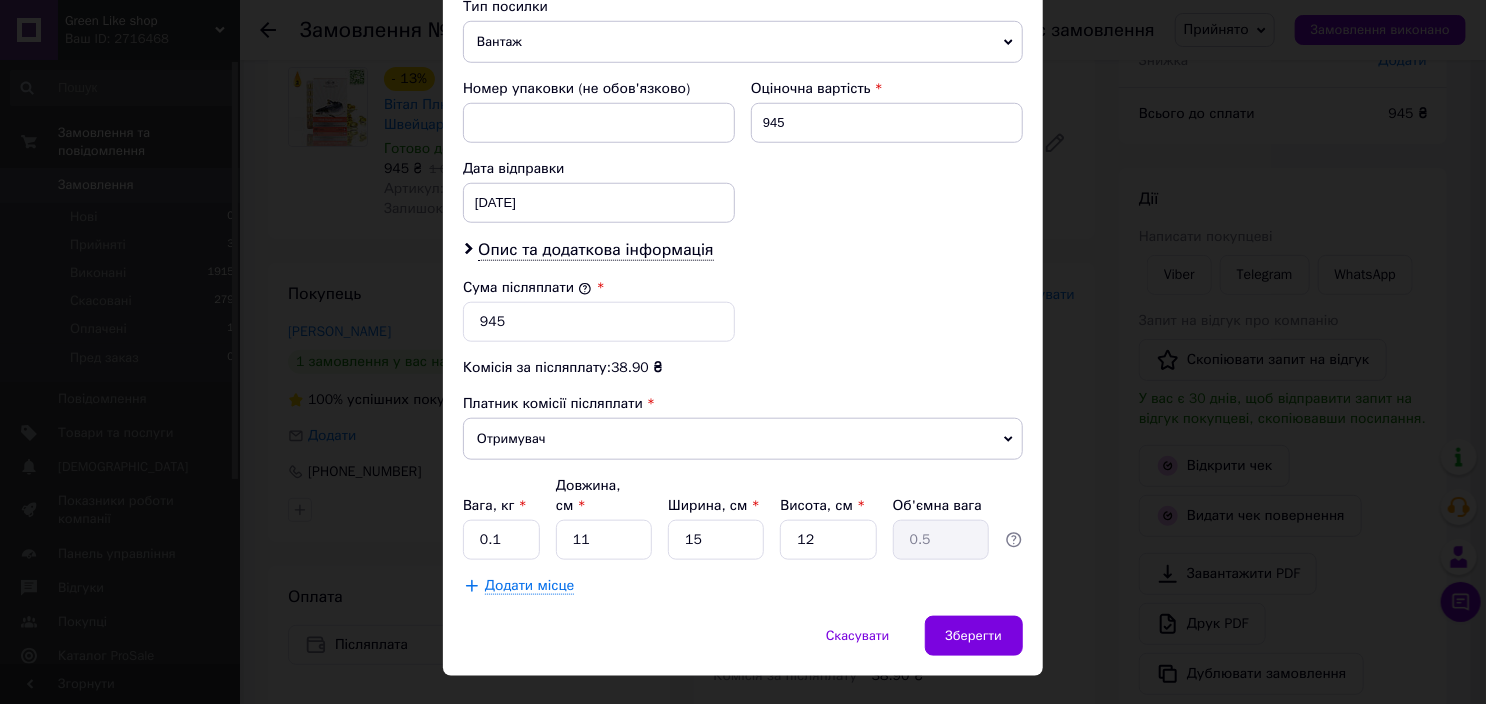 click on "Спосіб доставки Нова Пошта (платна) Платник Отримувач Відправник Прізвище отримувача [PERSON_NAME] Ім'я отримувача [PERSON_NAME] батькові отримувача Телефон отримувача [PHONE_NUMBER] Тип доставки У відділенні Кур'єром В поштоматі Місто с. Хотів Відділення №2 (до 10 кг): [GEOGRAPHIC_DATA][PERSON_NAME], 4 Місце відправки Дніпро: №65 (до 30 кг): просп. [STREET_ADDRESS] Дніпро: №153 (до 30 кг): просп. Слобожанський (ран. Газети Правди), 115 м. [GEOGRAPHIC_DATA] ([GEOGRAPHIC_DATA].): №29 (до 30 кг на одне місце): вул. Академіка [PERSON_NAME], 8 м. [GEOGRAPHIC_DATA] ([GEOGRAPHIC_DATA].): №710 (до 10 кг на одне місце): вул. [PERSON_NAME][STREET_ADDRESS] Тип посилки 945 < 2025" at bounding box center [743, -27] 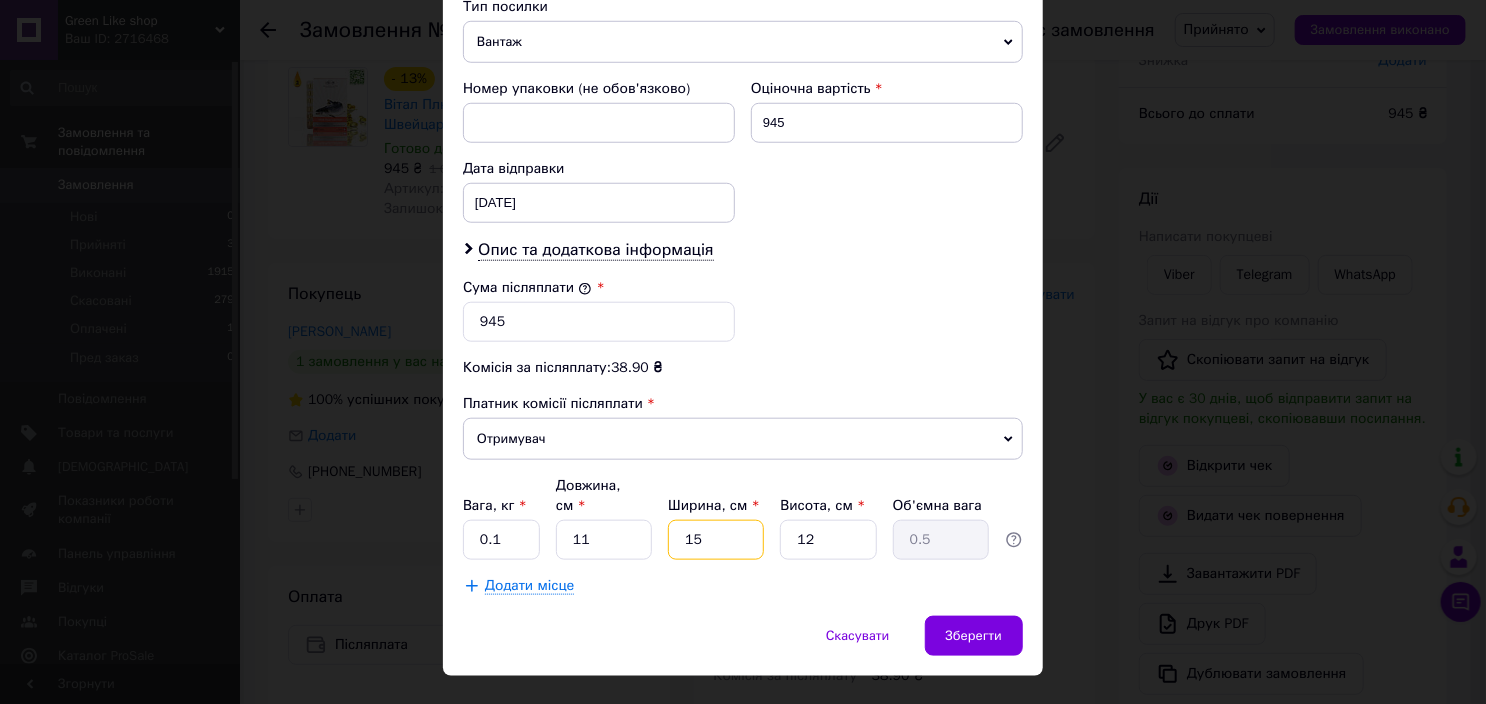 click on "15" at bounding box center (716, 540) 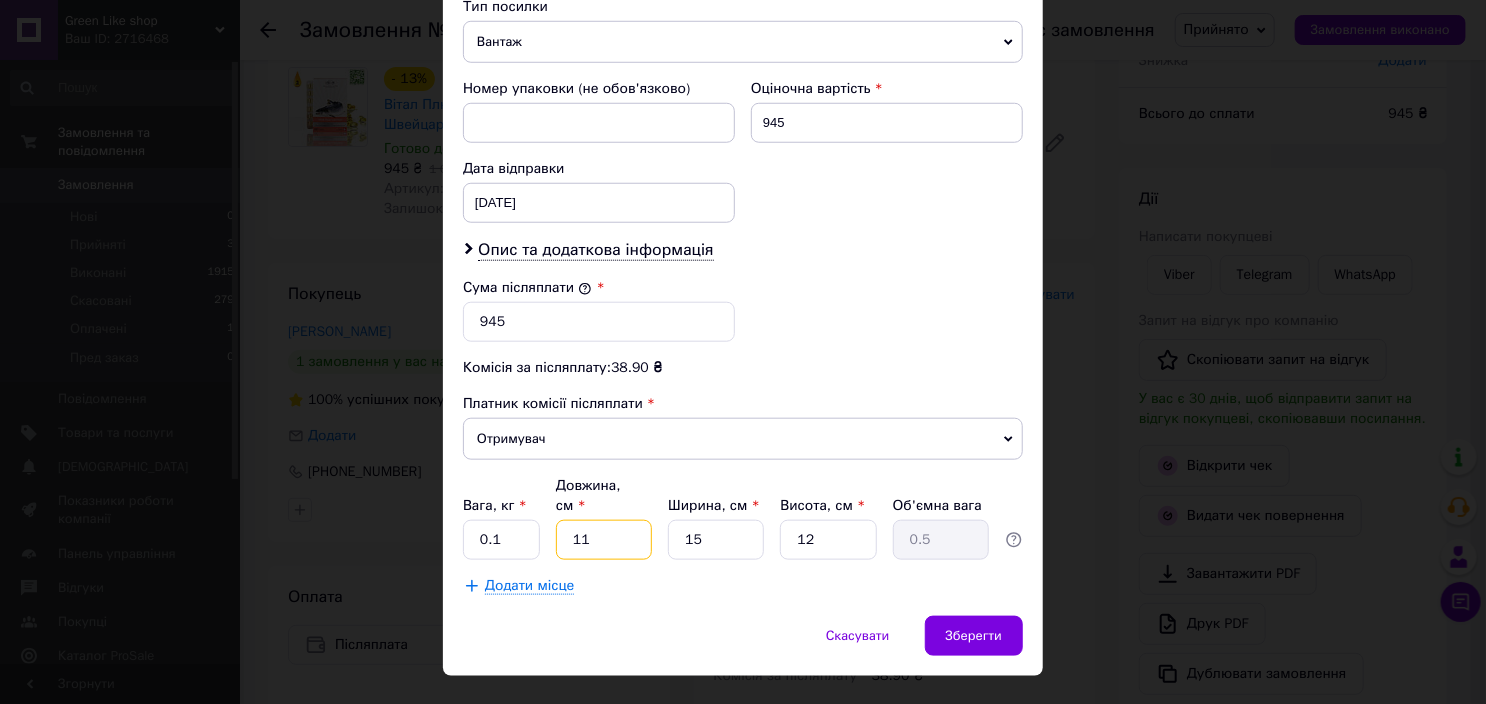 click on "11" at bounding box center [604, 540] 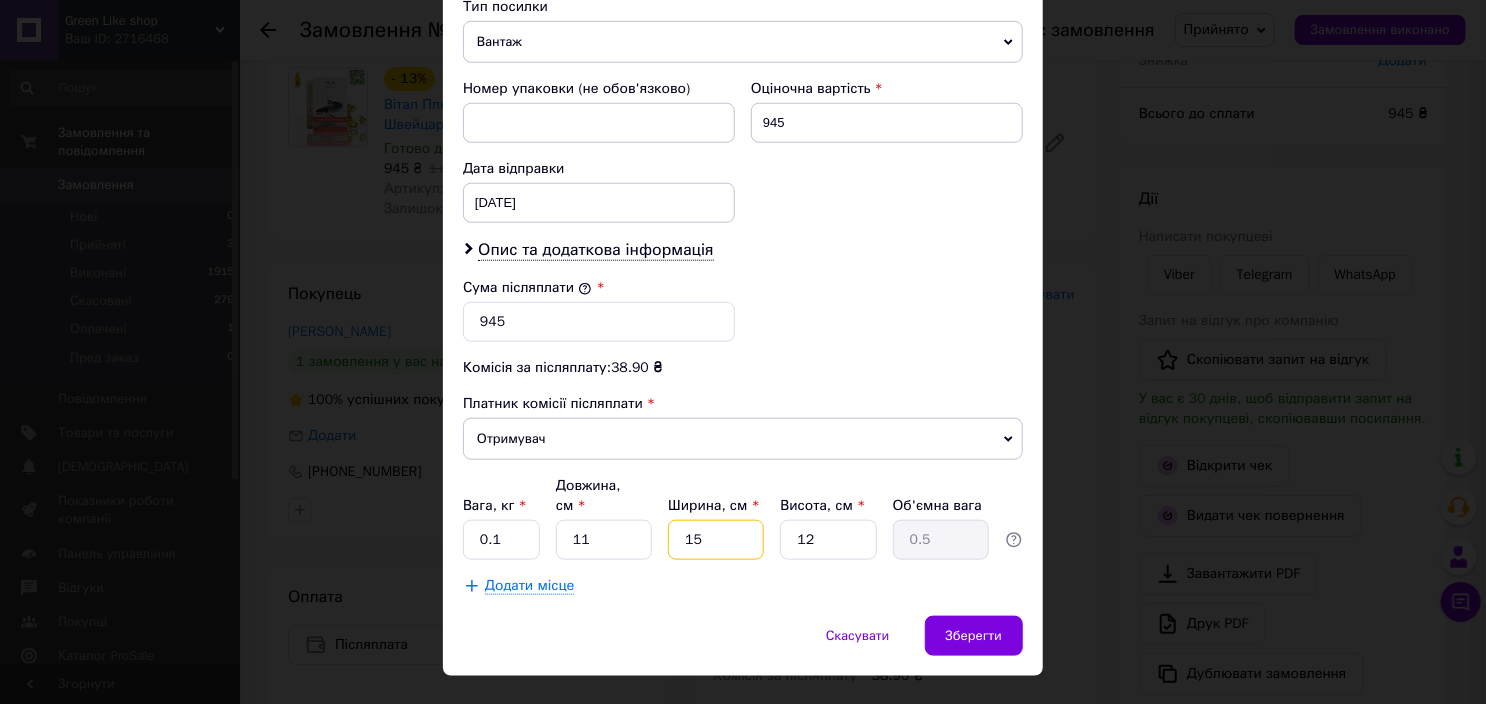 click on "15" at bounding box center (716, 540) 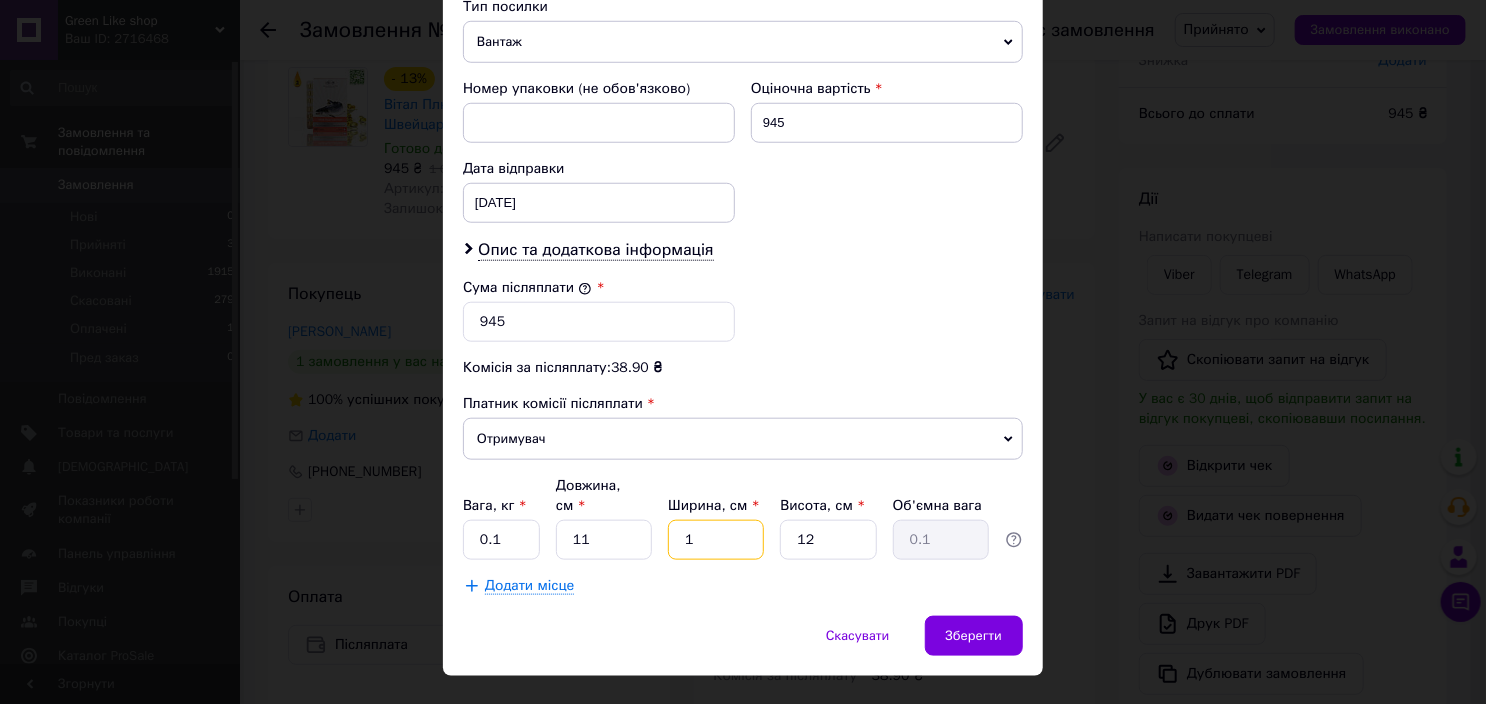 type on "17" 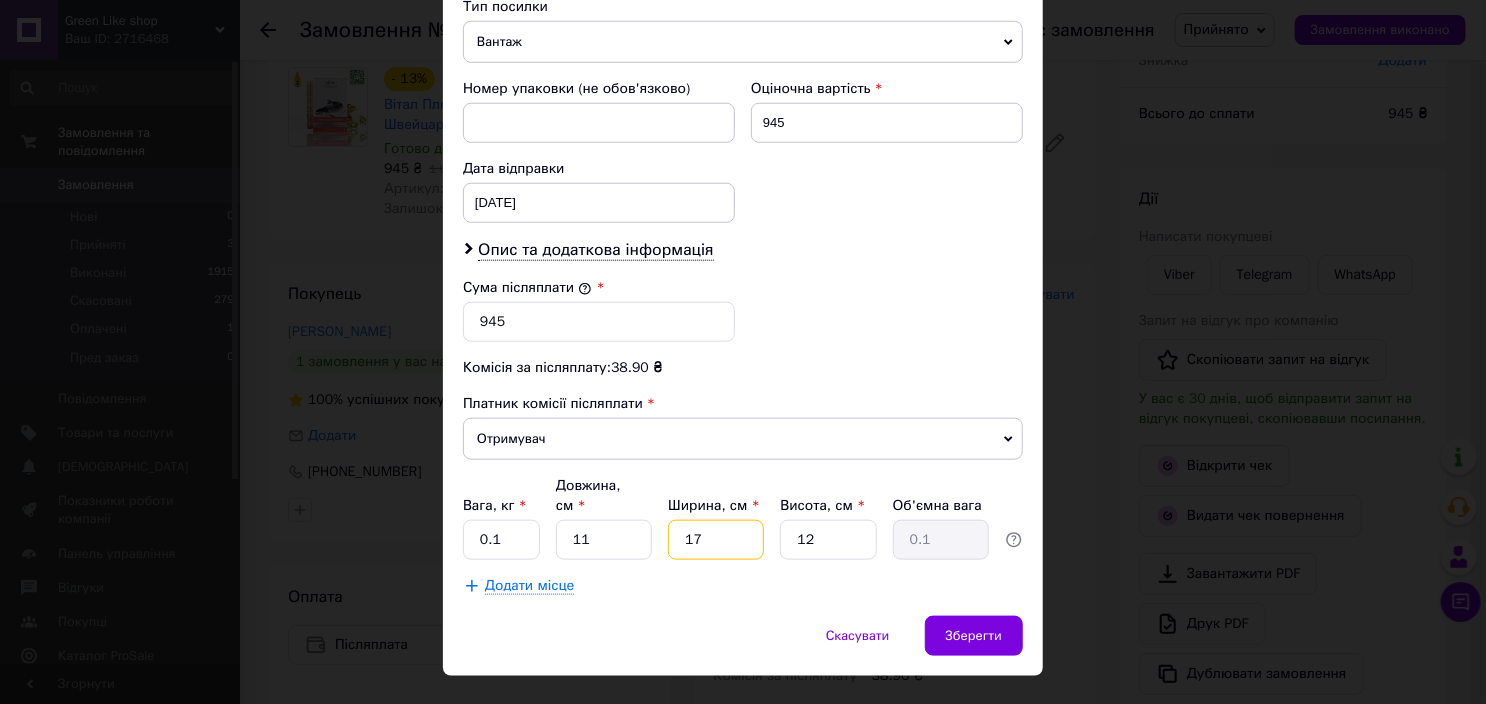 type on "0.56" 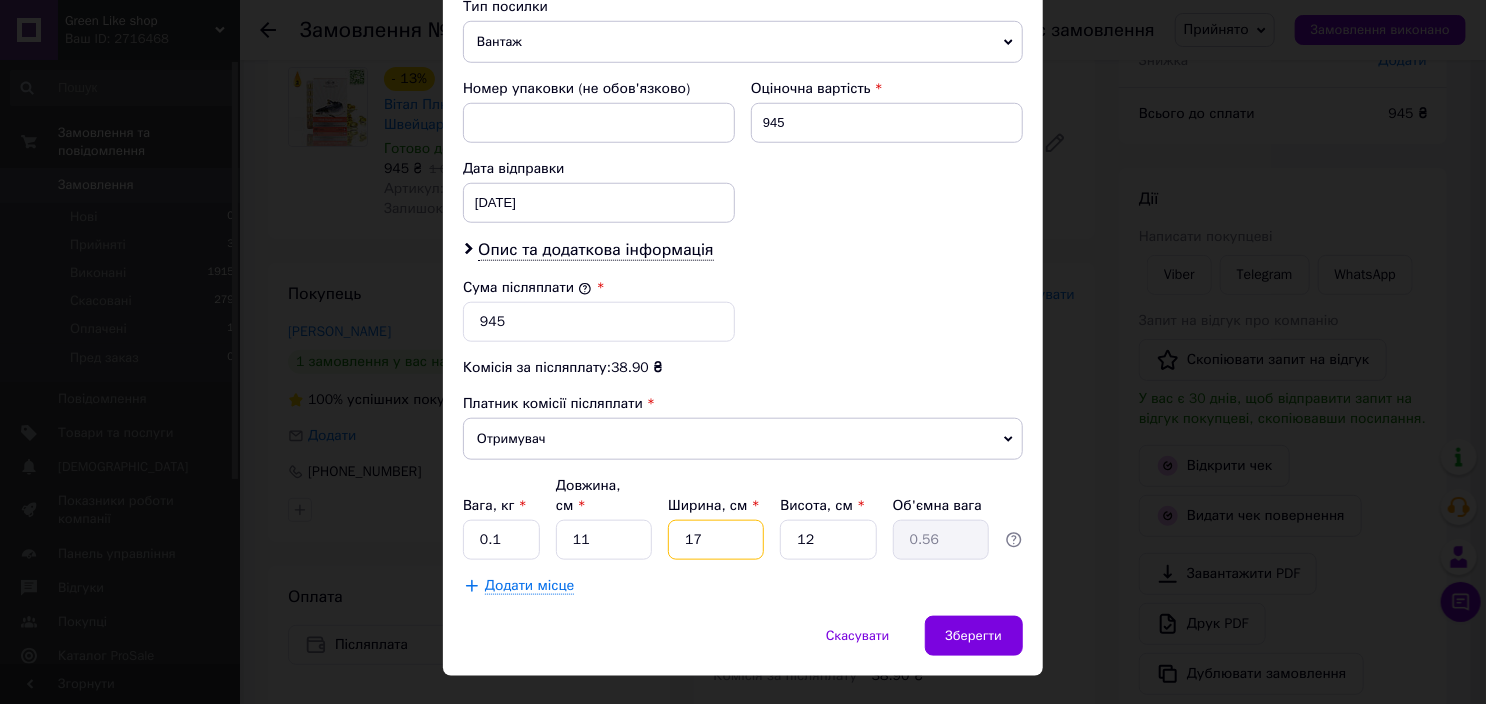 type on "1" 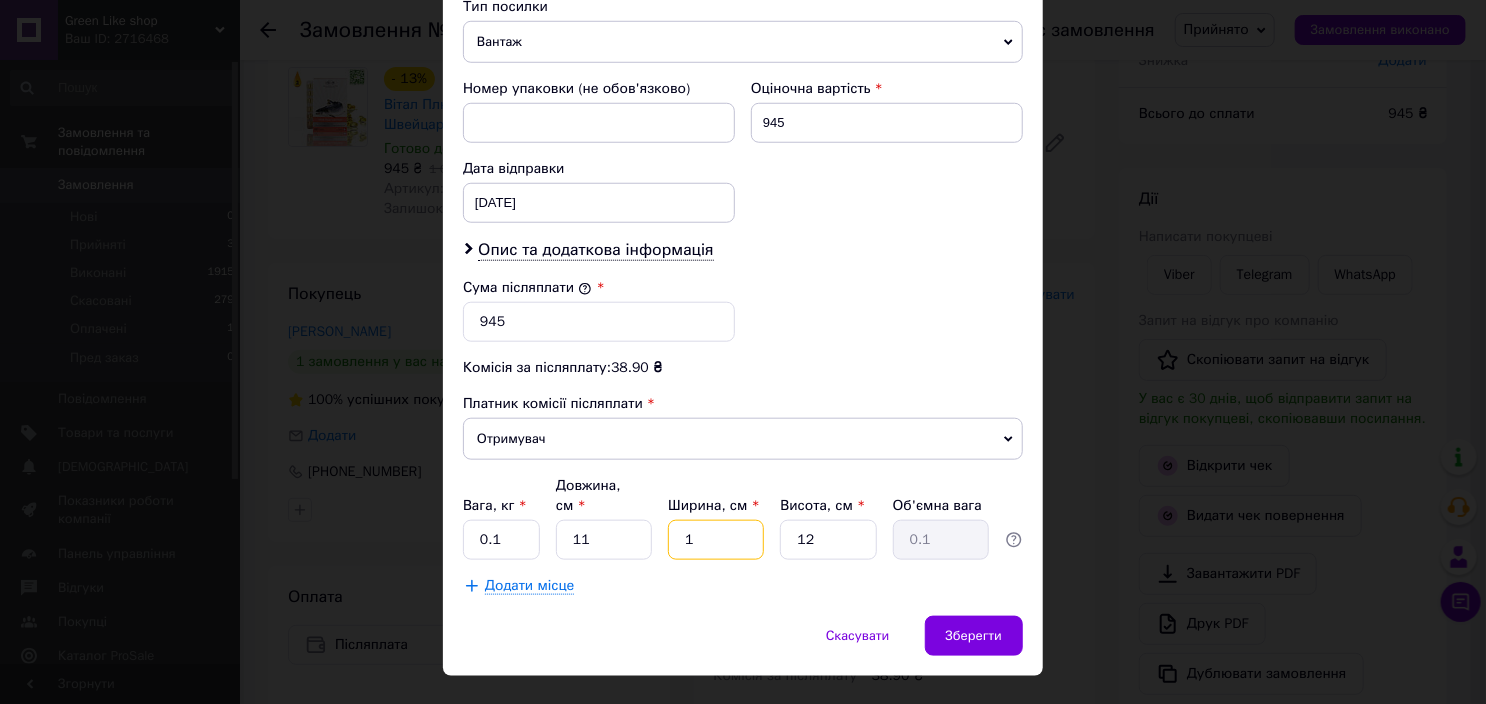 type 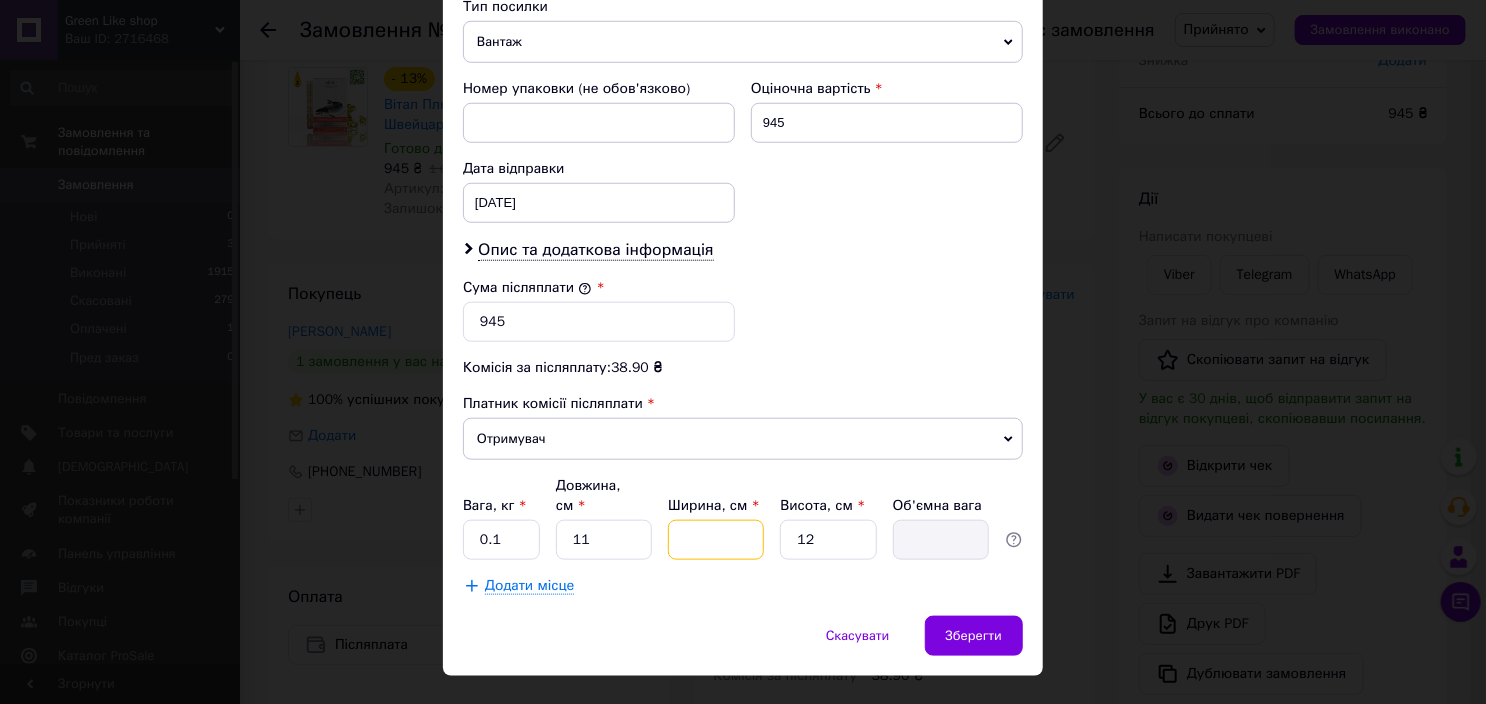 type on "7" 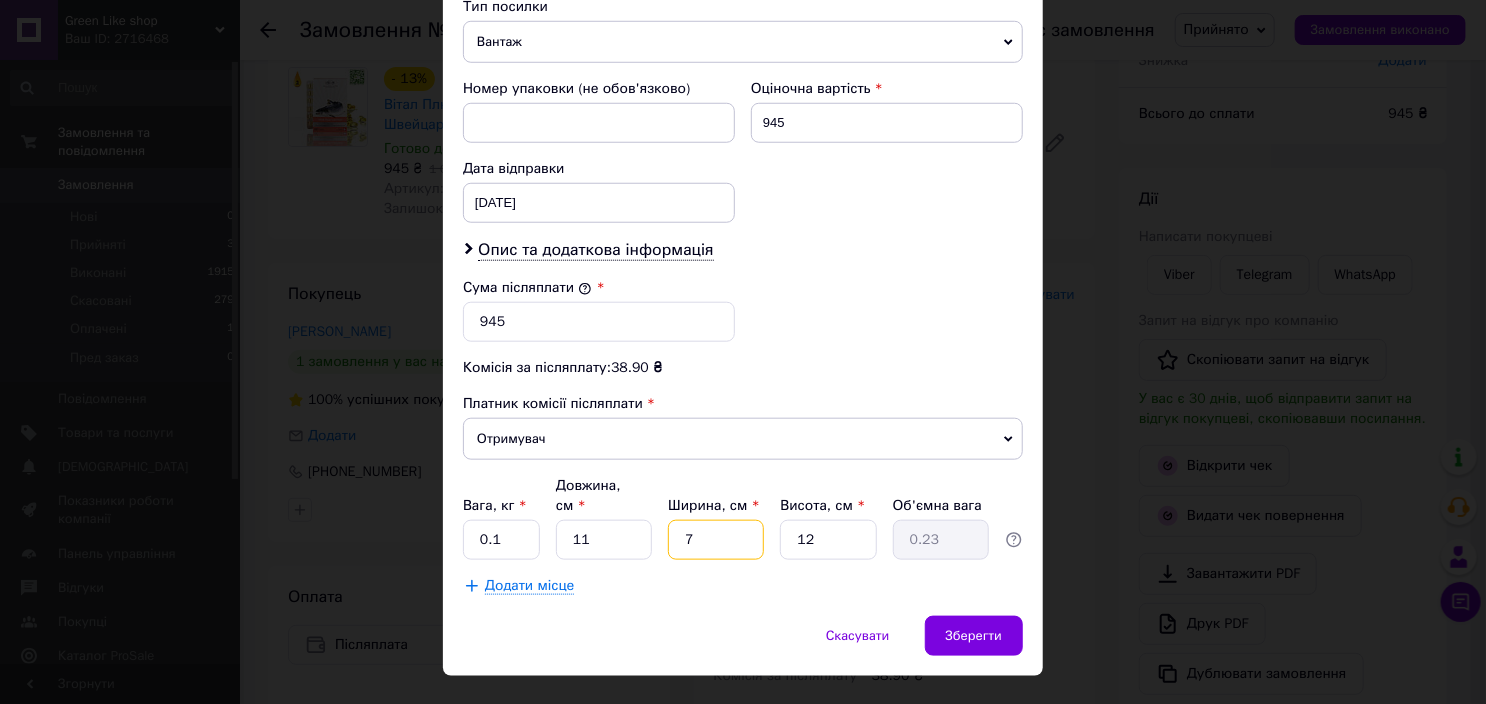 type on "7" 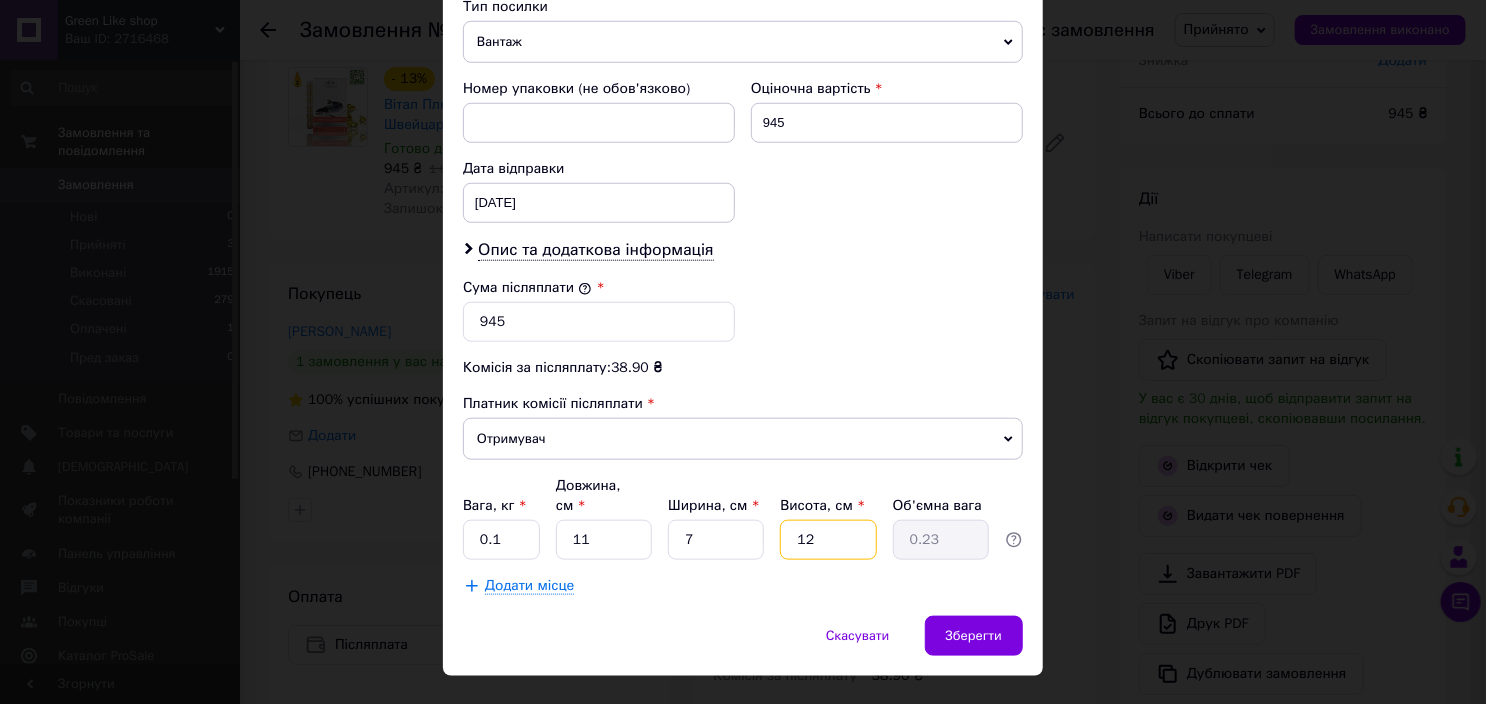 click on "12" at bounding box center (828, 540) 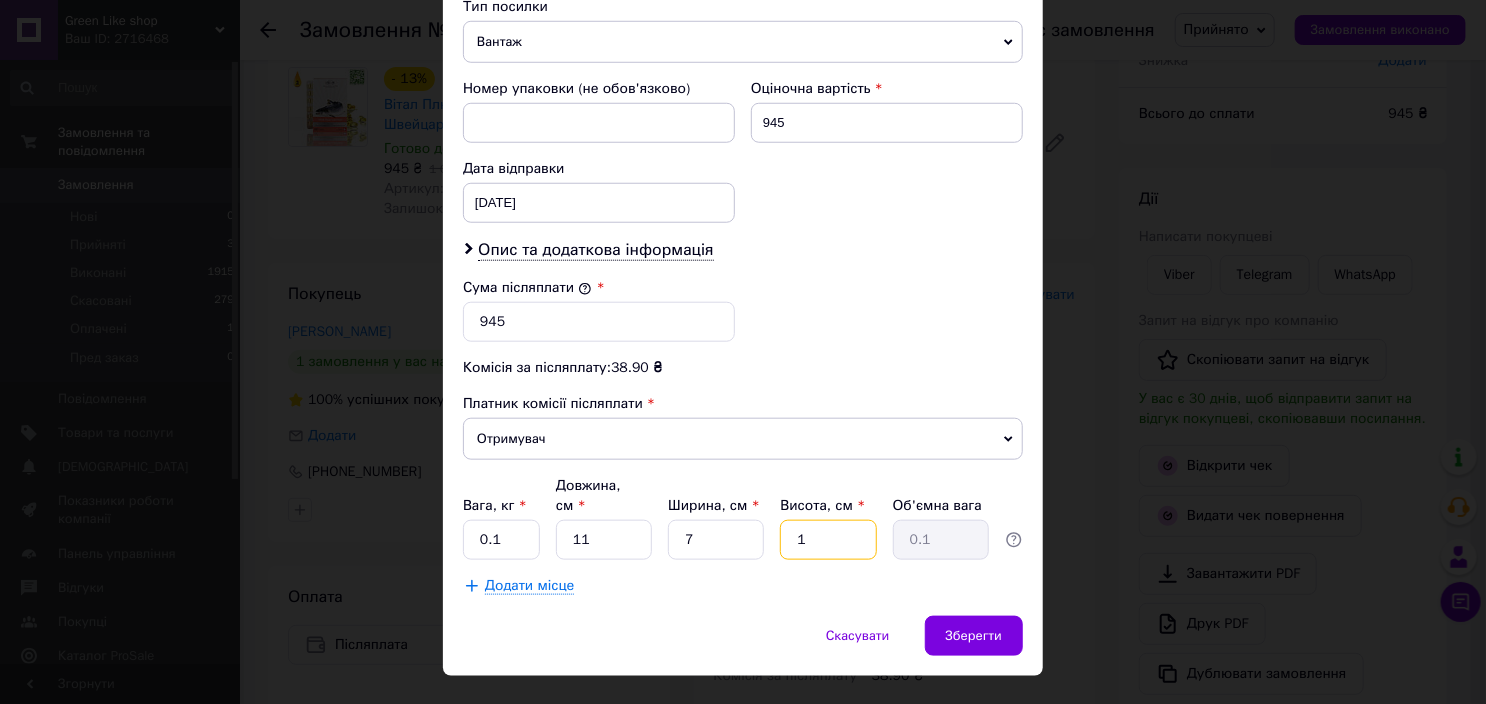 type 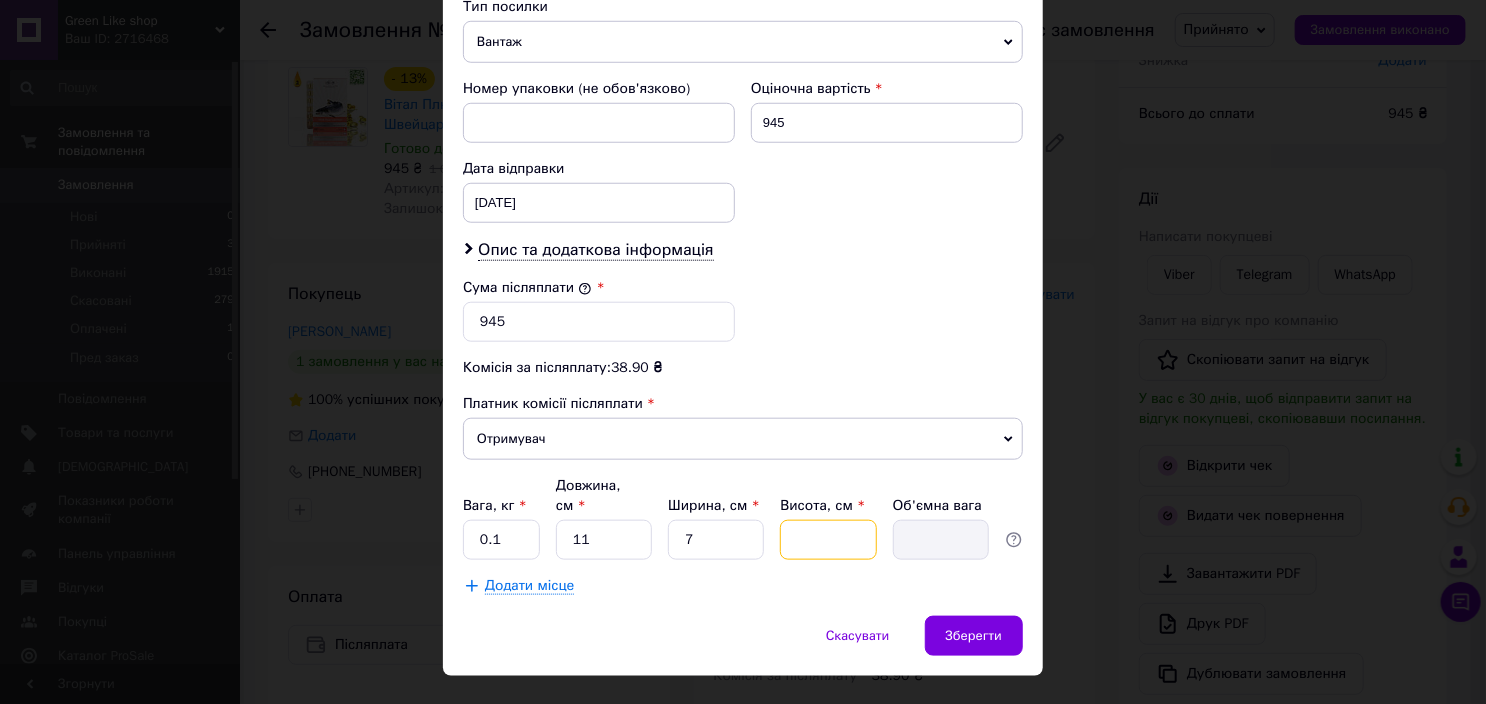 type on "7" 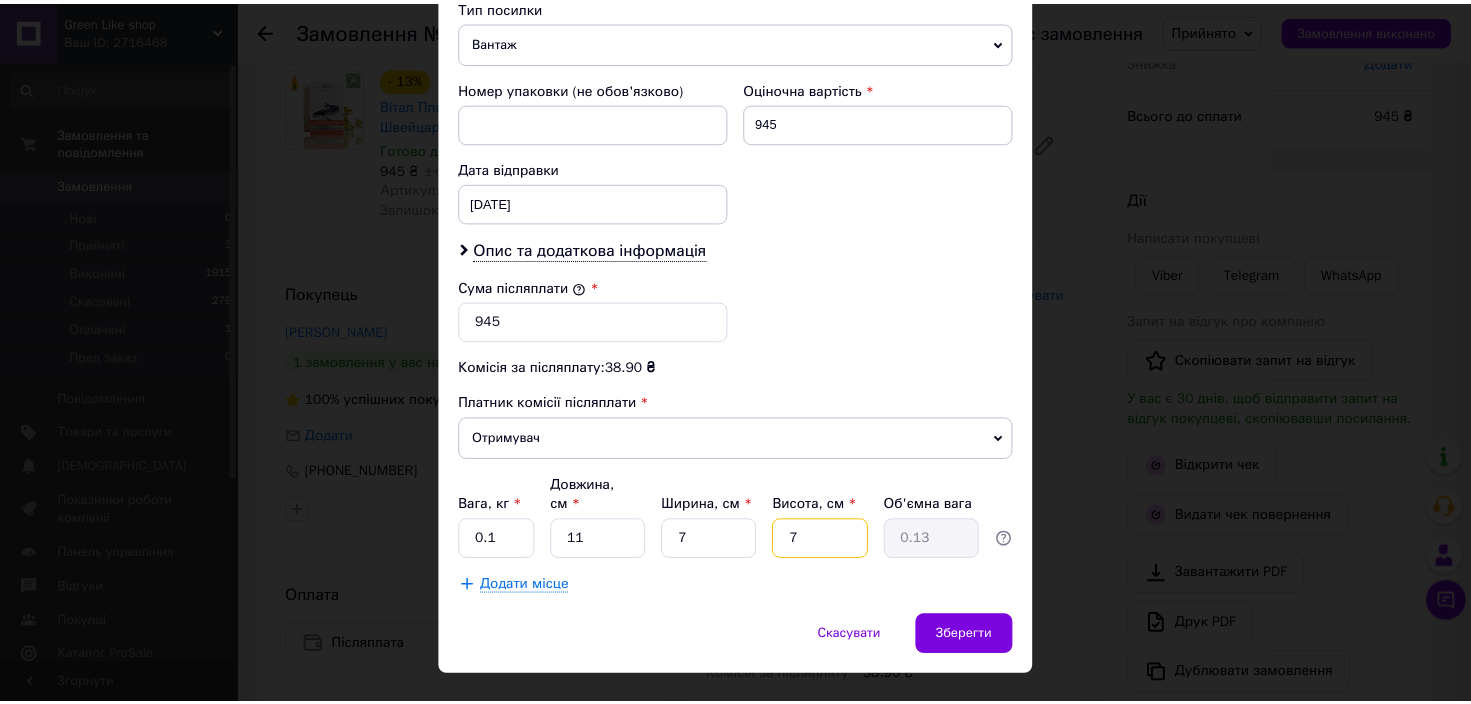 scroll, scrollTop: 816, scrollLeft: 0, axis: vertical 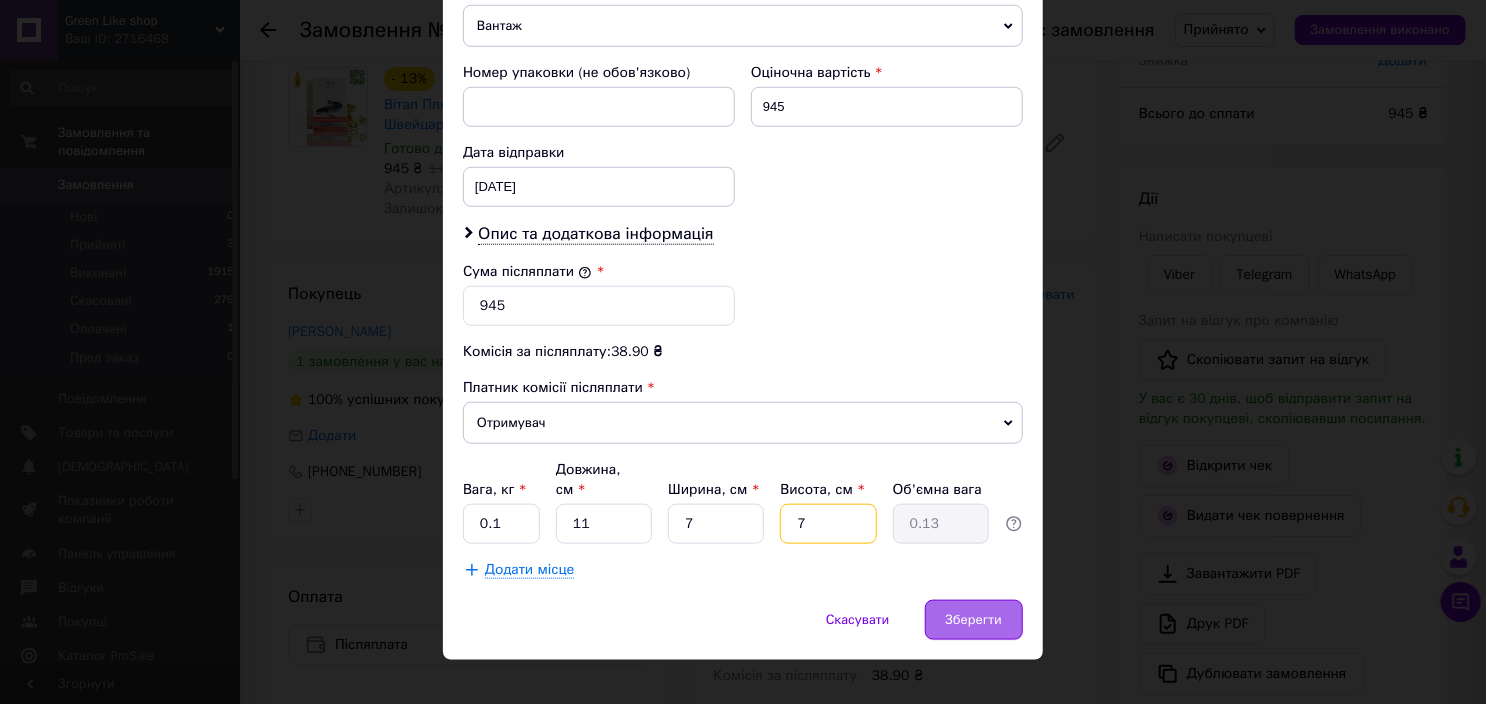 type on "7" 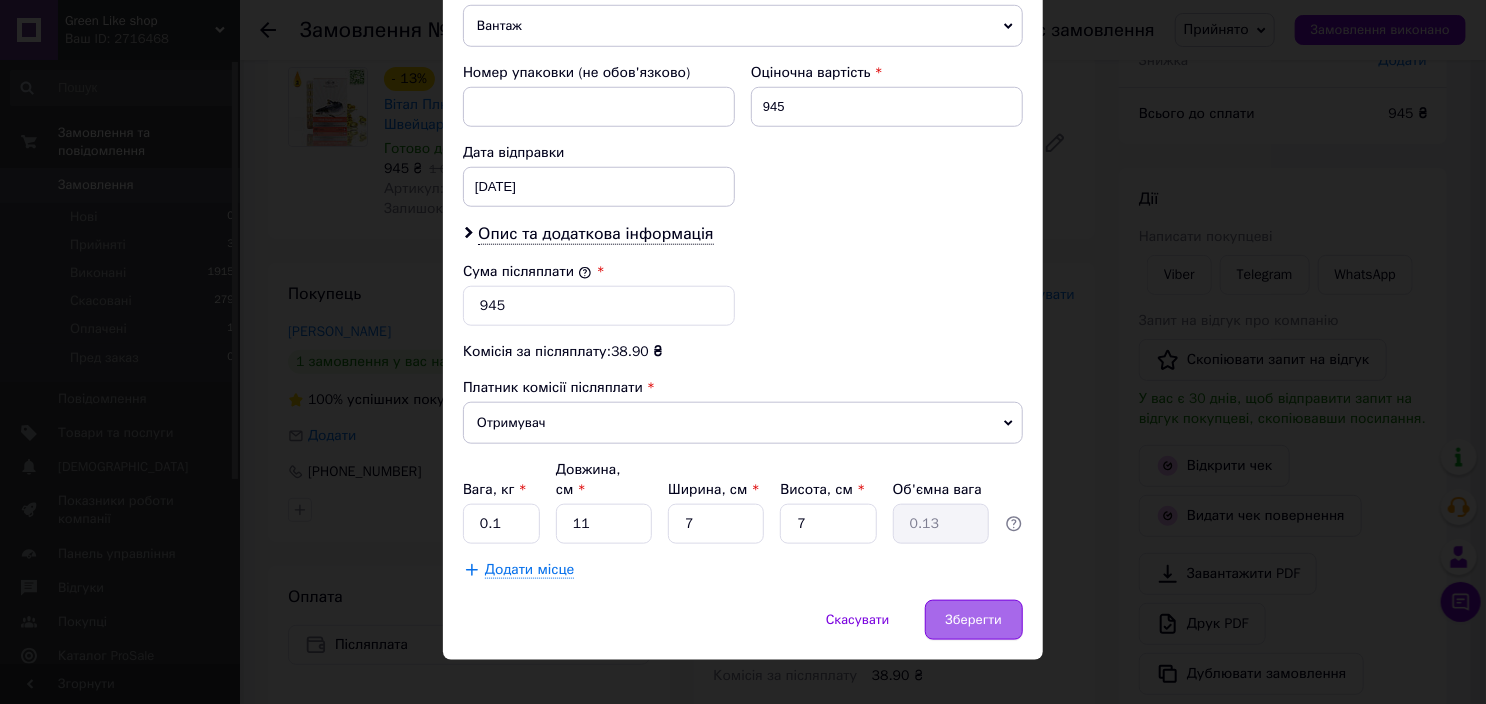 click on "Зберегти" at bounding box center (974, 620) 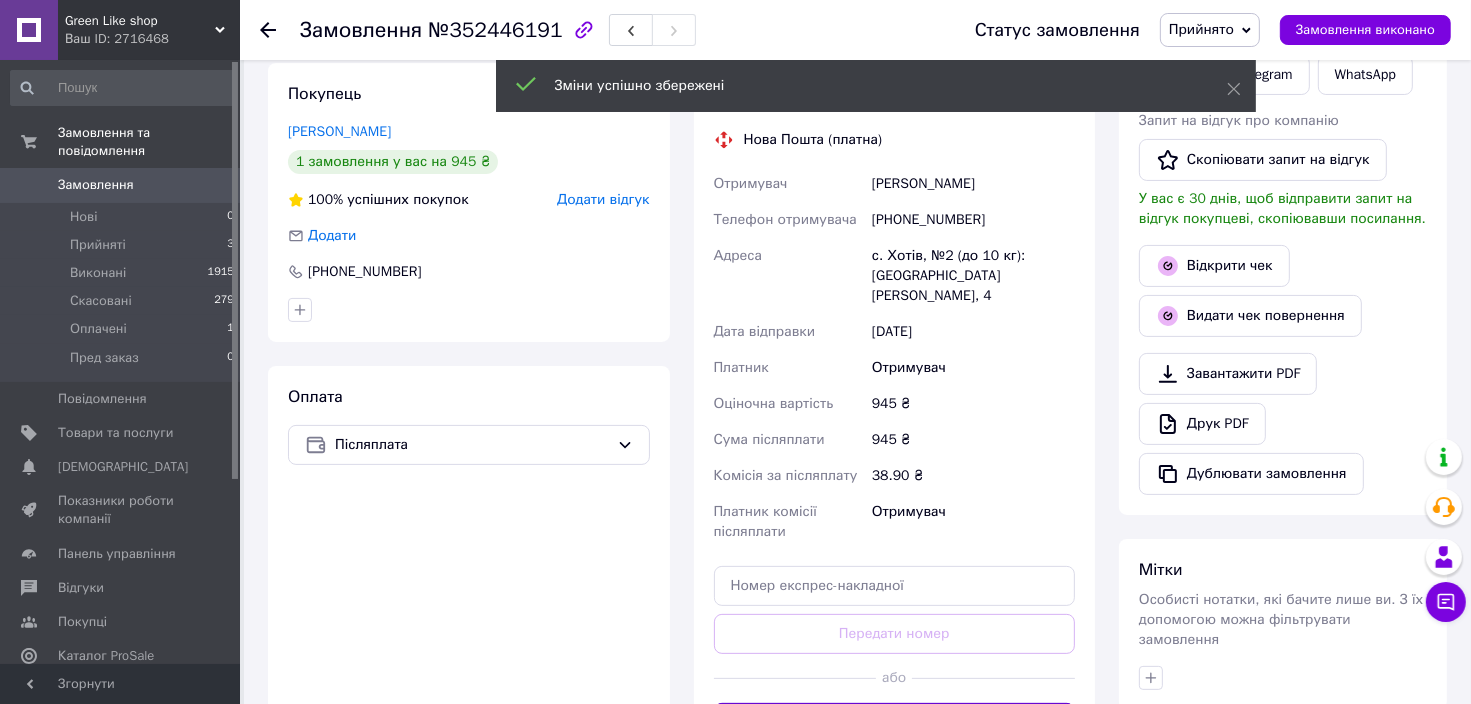 scroll, scrollTop: 464, scrollLeft: 0, axis: vertical 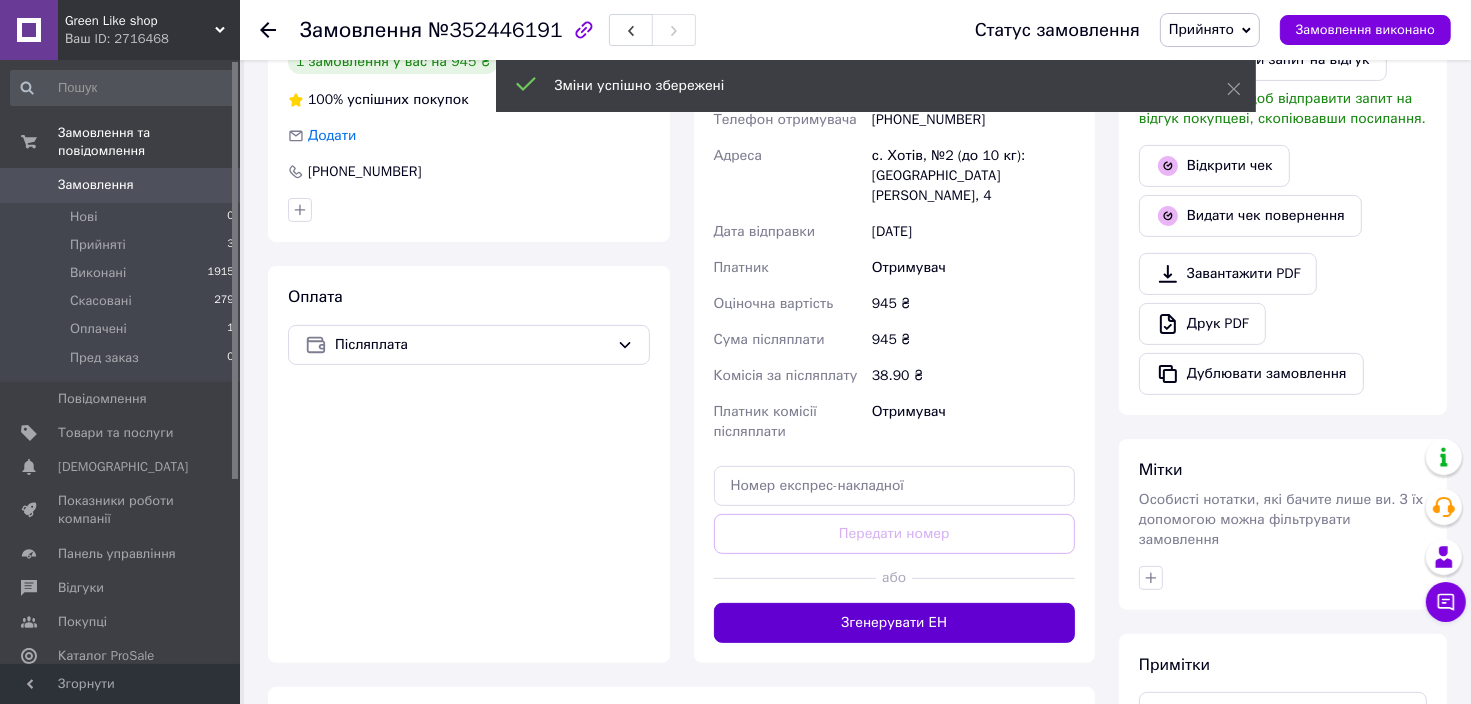 click on "Згенерувати ЕН" at bounding box center (895, 623) 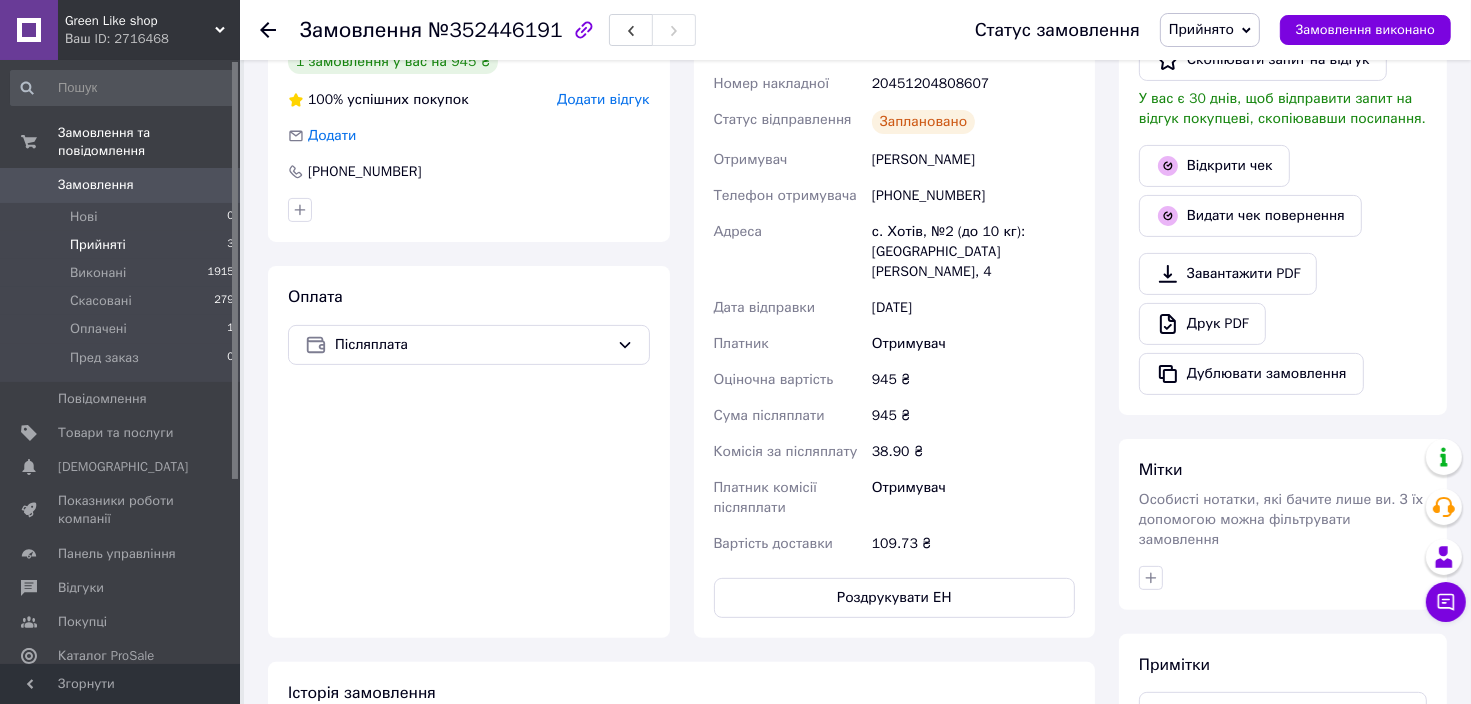 click on "Прийняті" at bounding box center (98, 245) 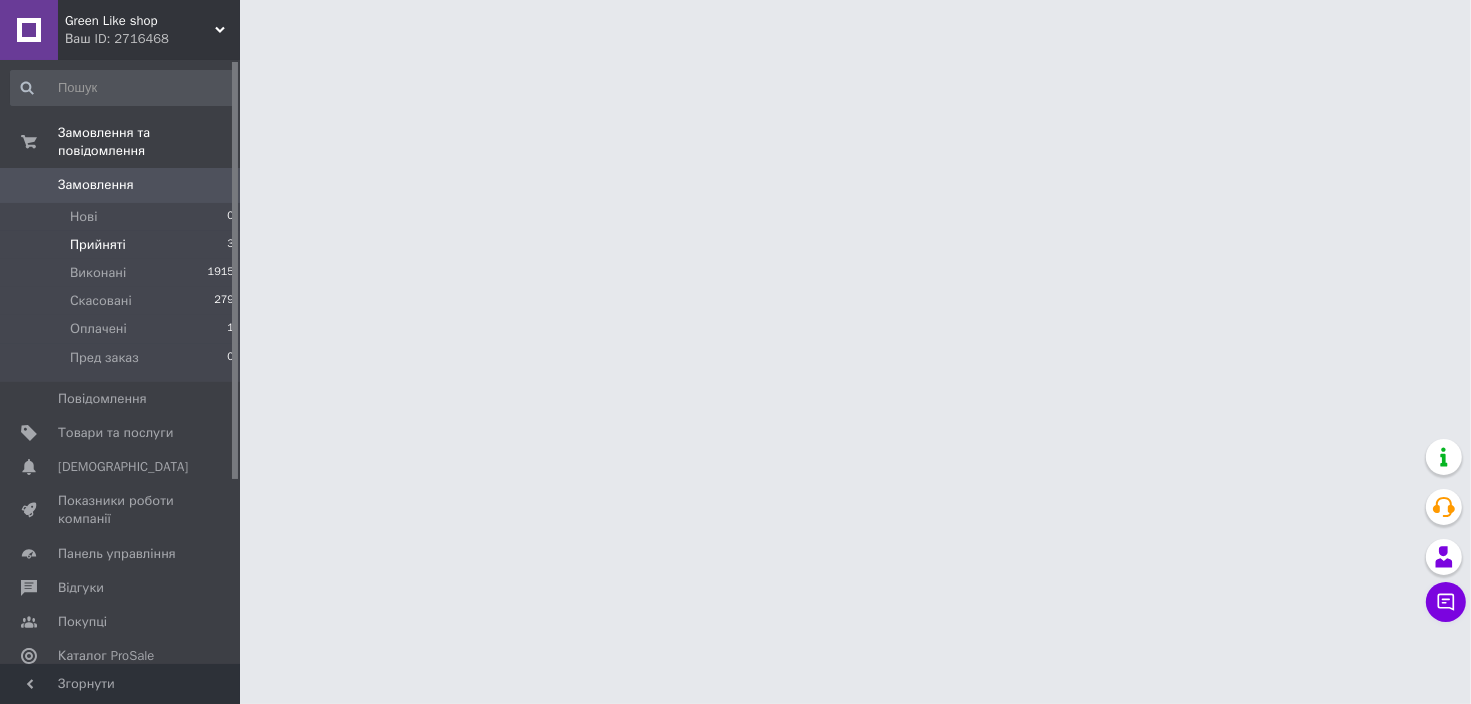 scroll, scrollTop: 0, scrollLeft: 0, axis: both 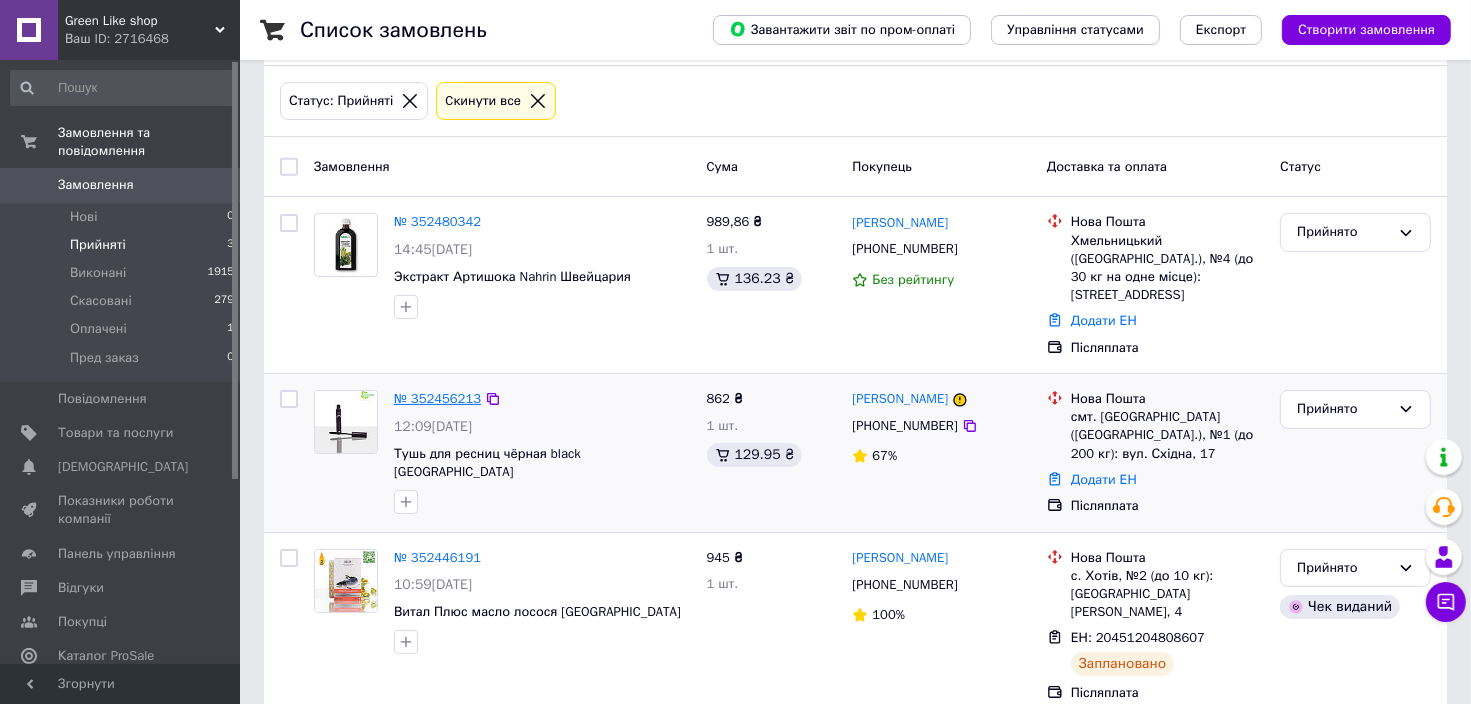 click on "№ 352456213" at bounding box center [437, 398] 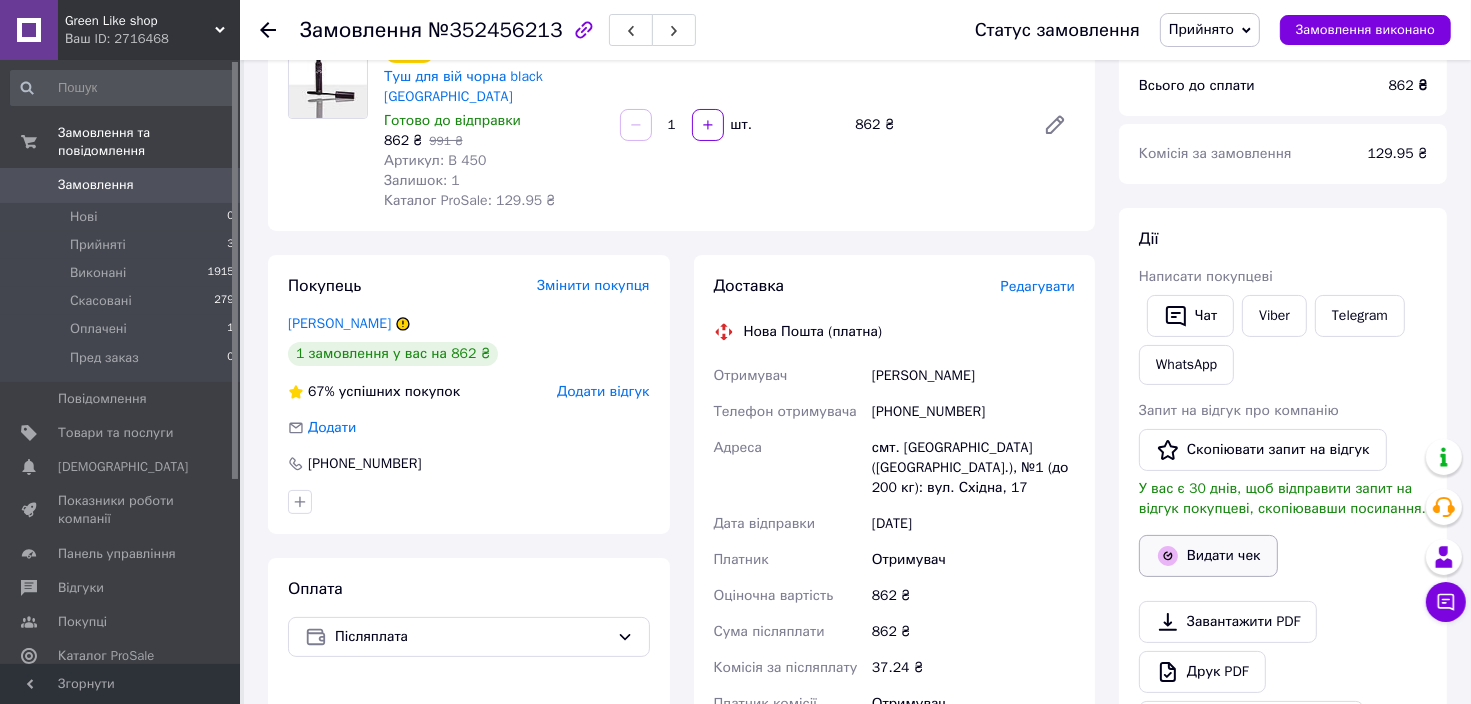 click on "Видати чек" at bounding box center [1208, 556] 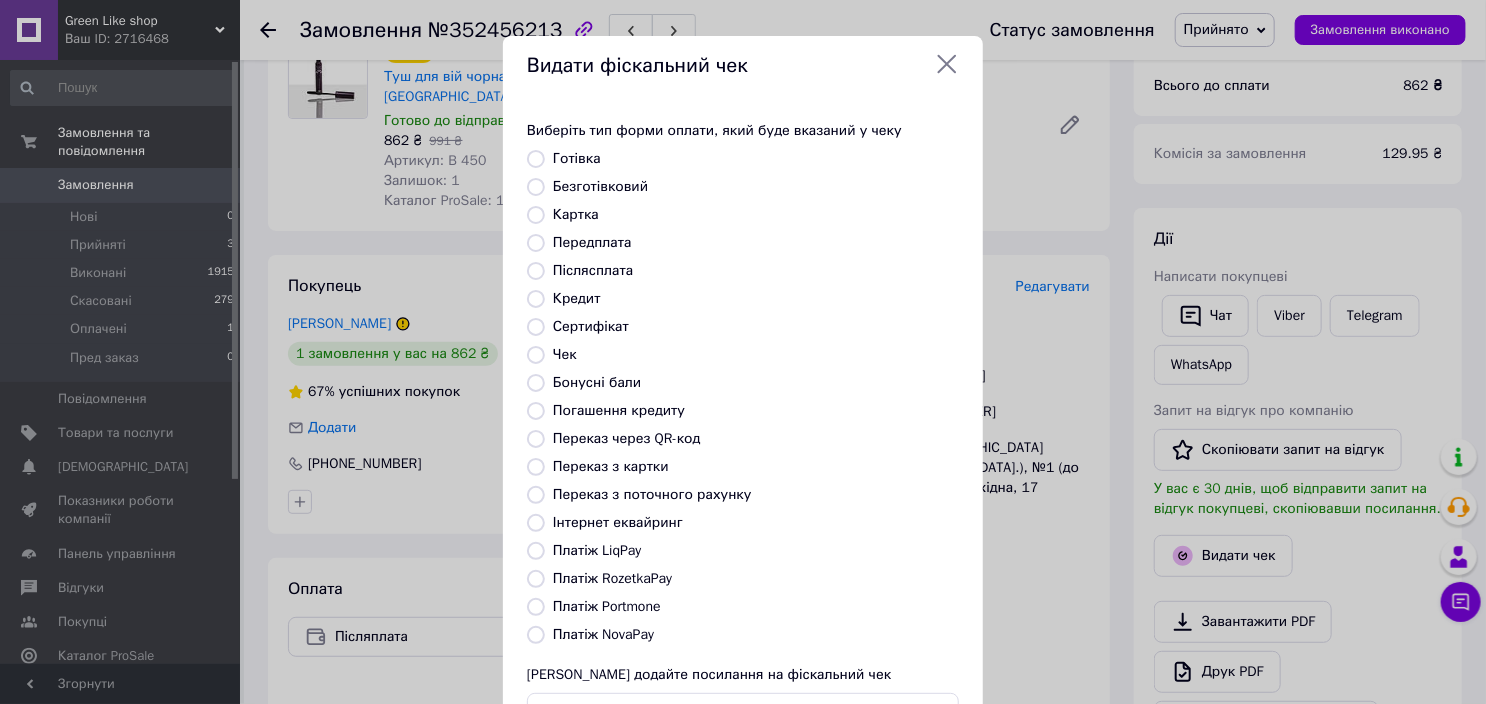 click on "Картка" at bounding box center (536, 215) 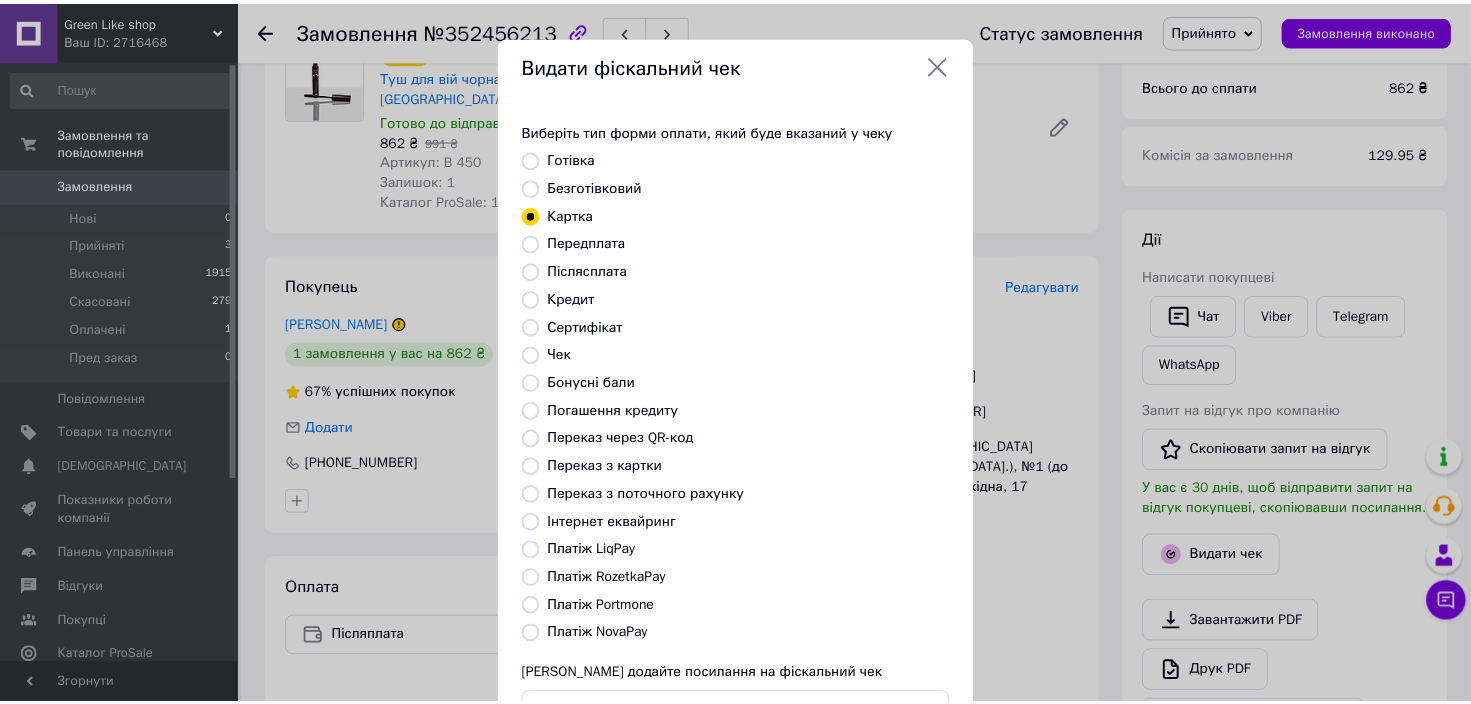 scroll, scrollTop: 154, scrollLeft: 0, axis: vertical 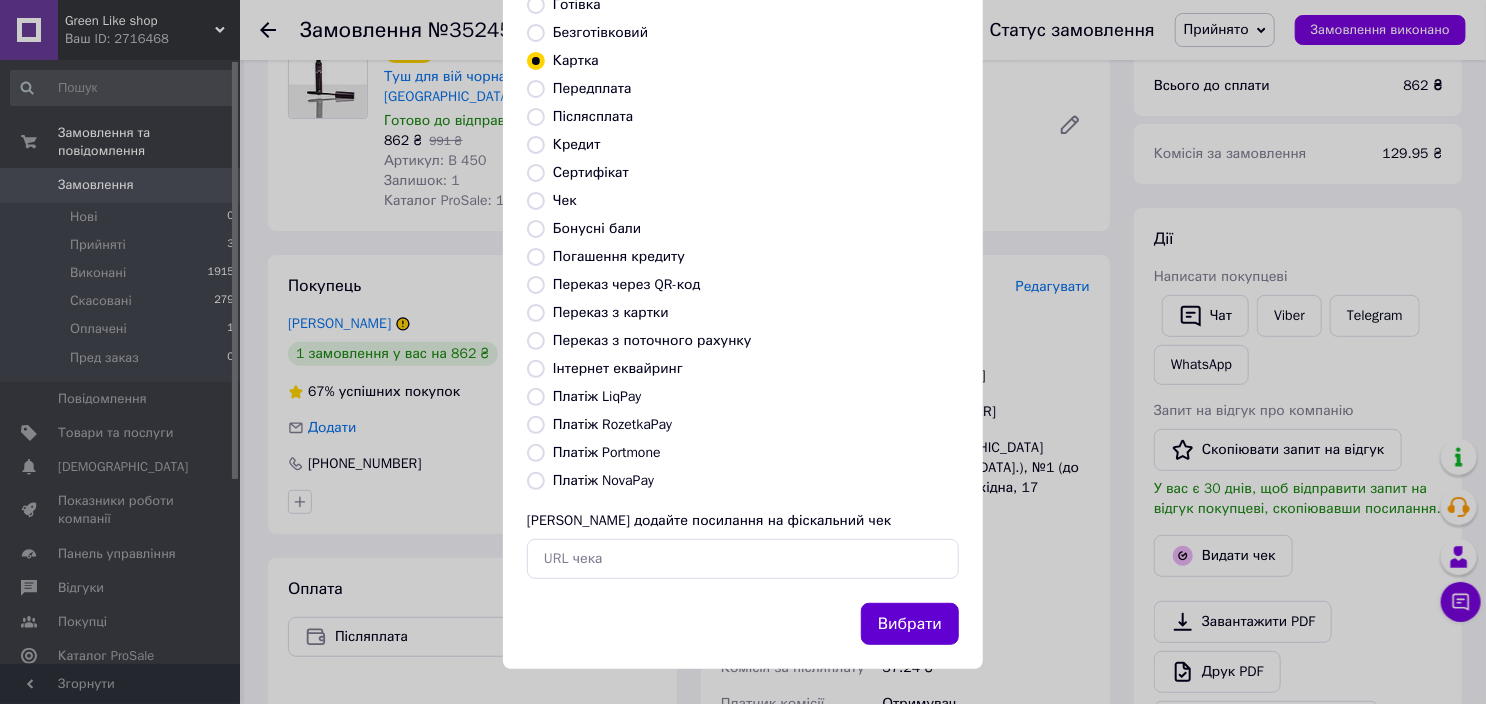 click on "Вибрати" at bounding box center (910, 624) 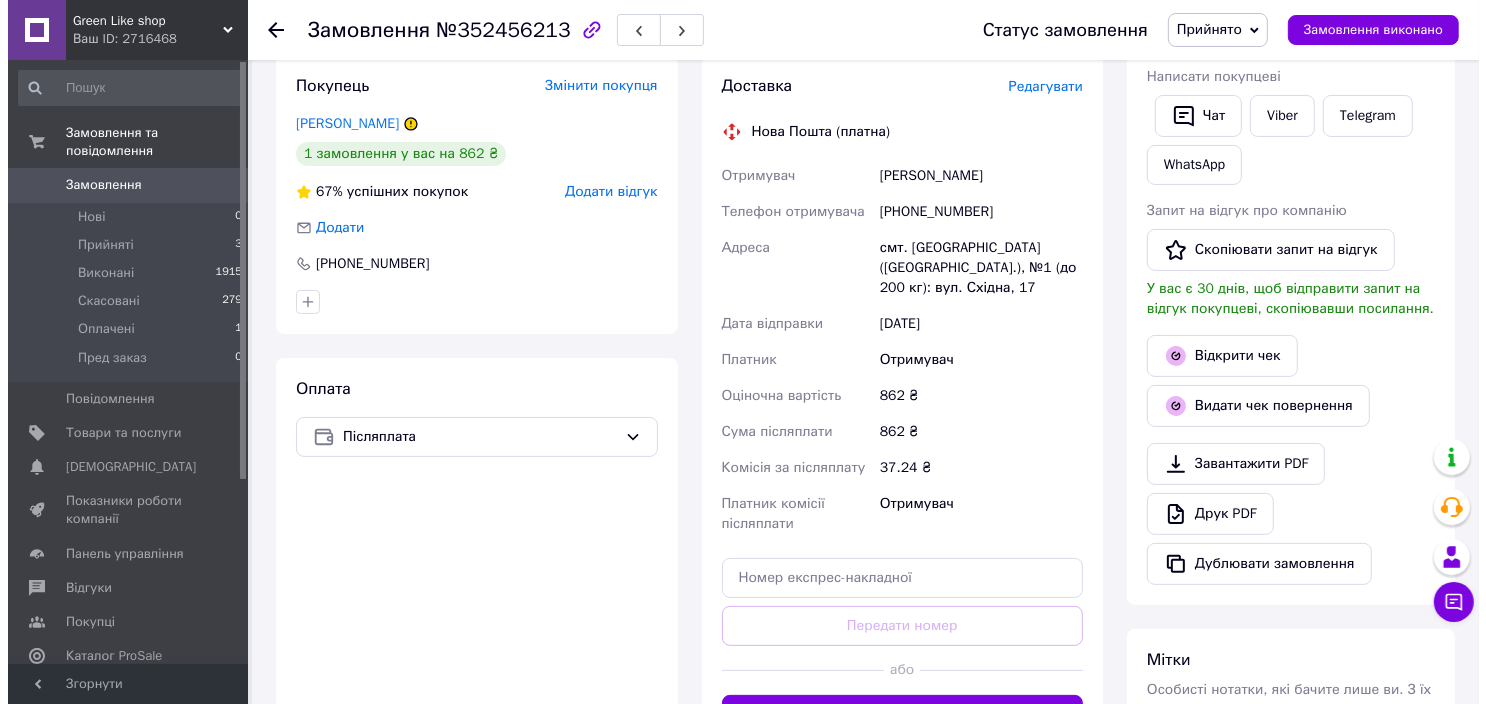 scroll, scrollTop: 292, scrollLeft: 0, axis: vertical 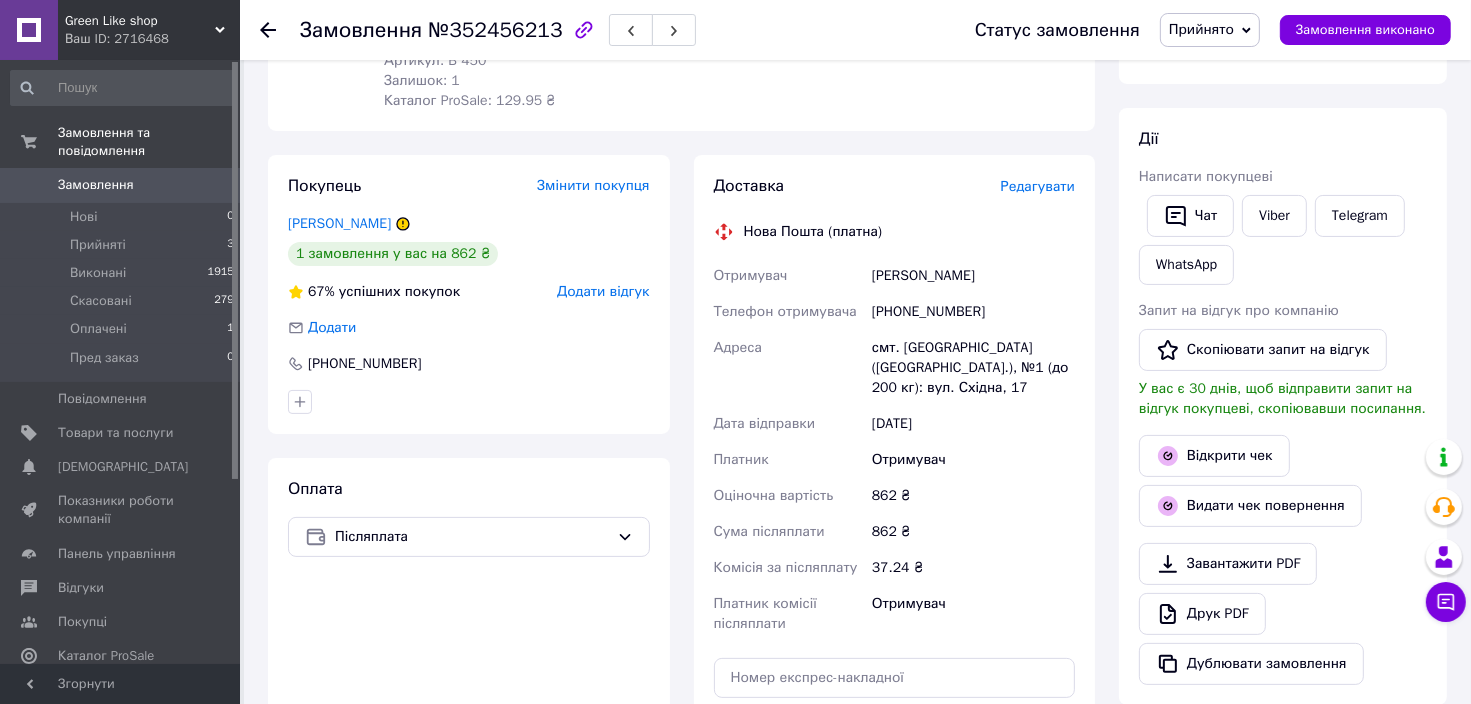 click on "Редагувати" at bounding box center [1038, 186] 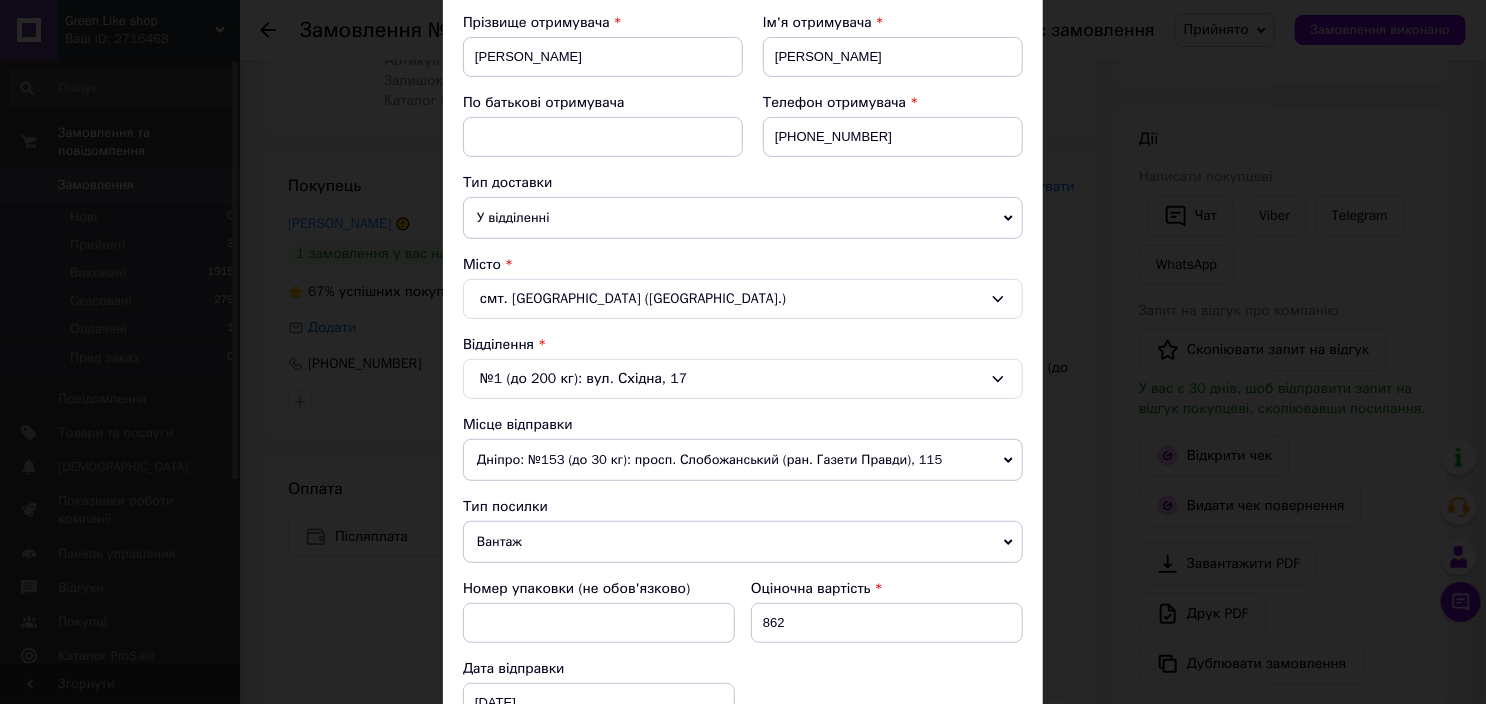 scroll, scrollTop: 400, scrollLeft: 0, axis: vertical 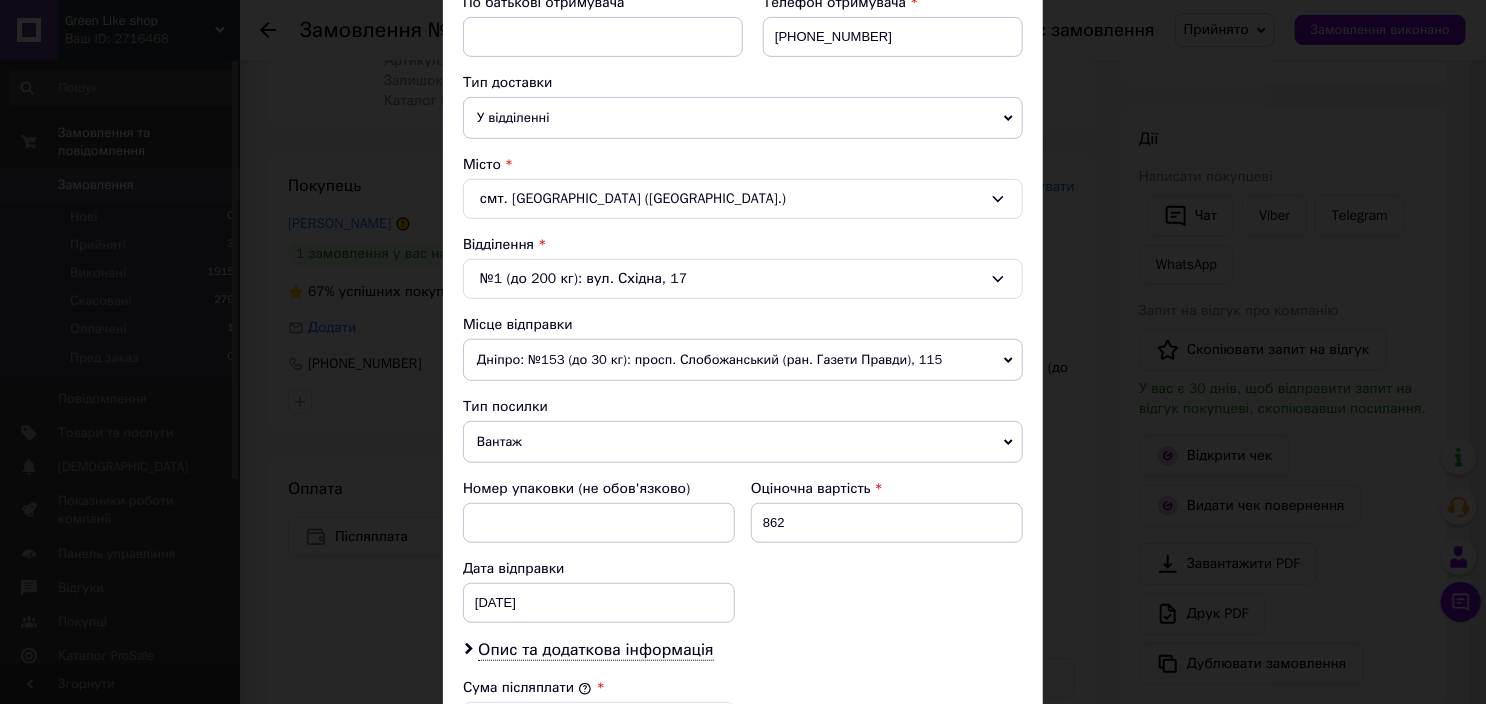 click on "Дніпро: №153 (до 30 кг): просп. Слобожанський (ран. Газети Правди), 115" at bounding box center [743, 360] 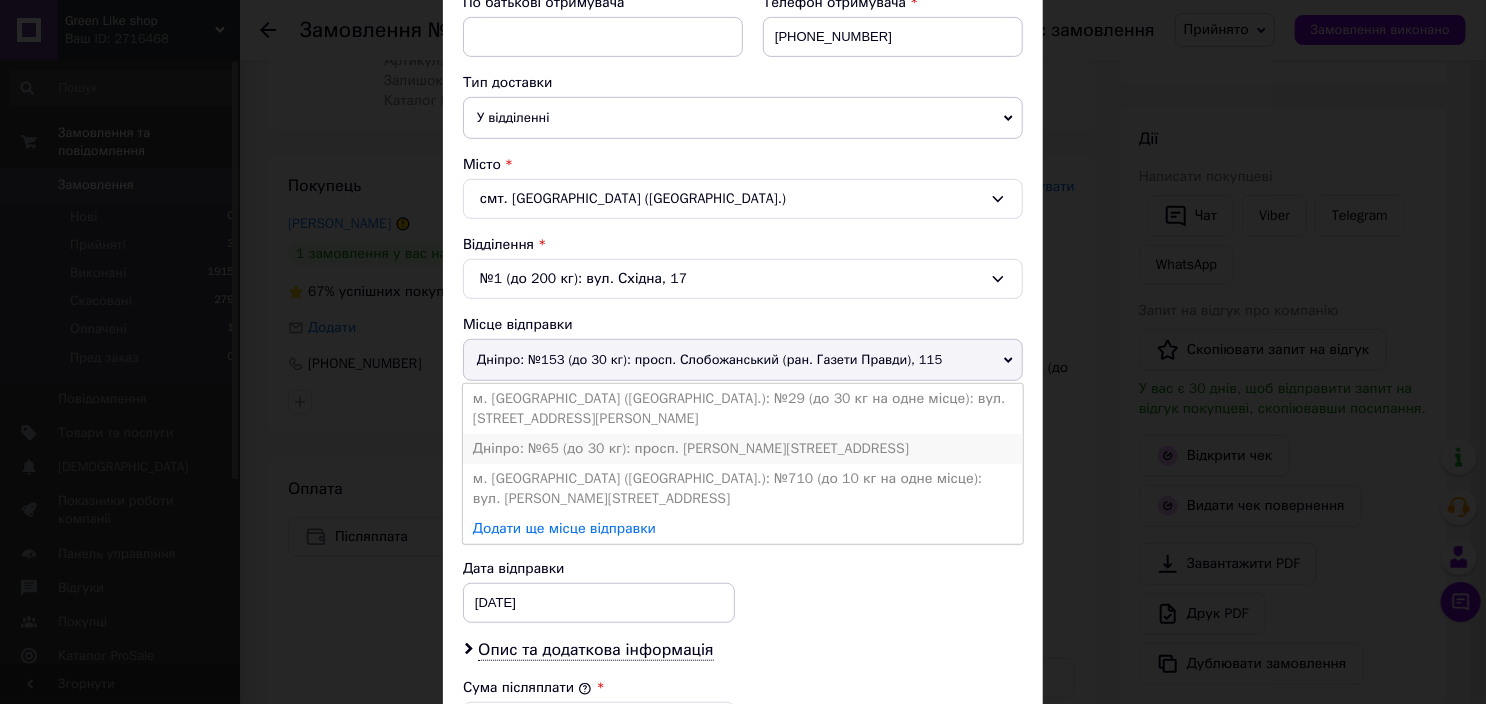 click on "Дніпро: №65 (до 30 кг): просп. [PERSON_NAME][STREET_ADDRESS]" at bounding box center [743, 449] 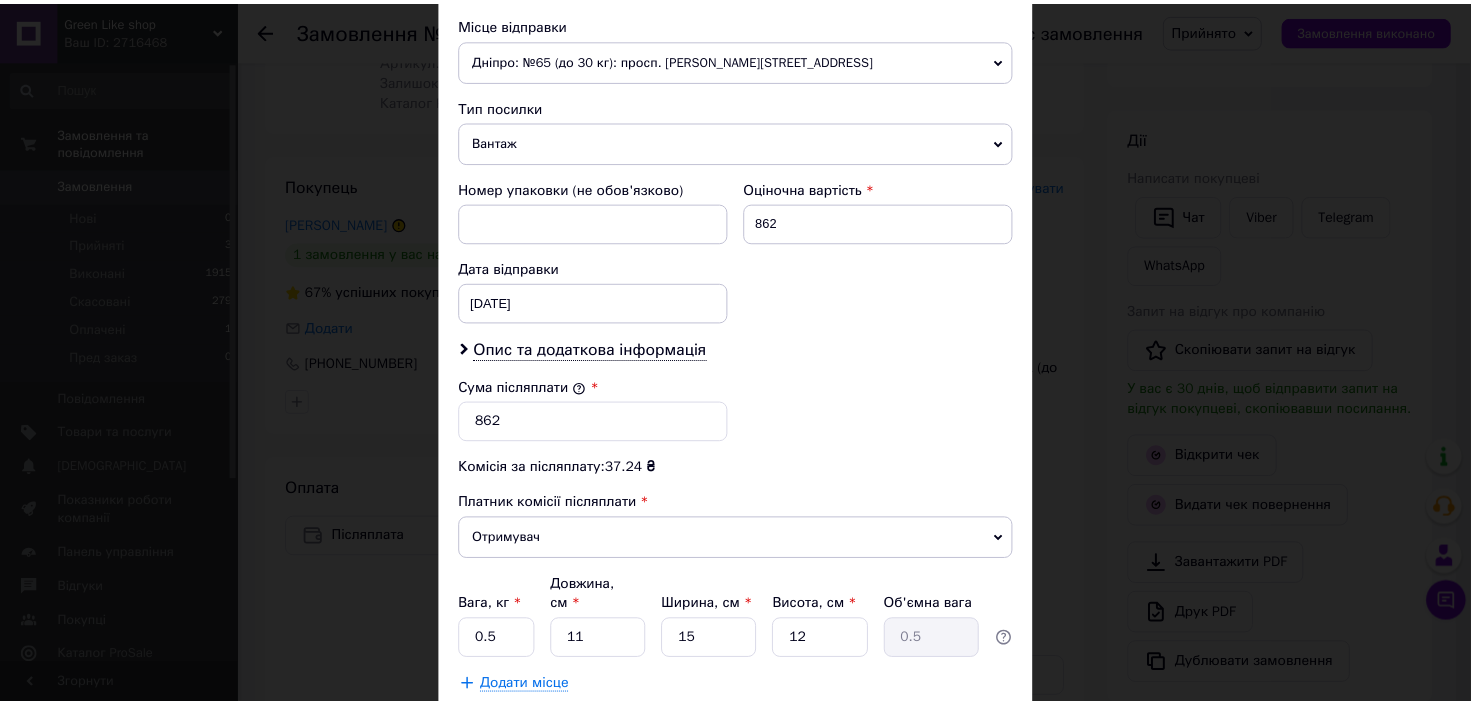 scroll, scrollTop: 800, scrollLeft: 0, axis: vertical 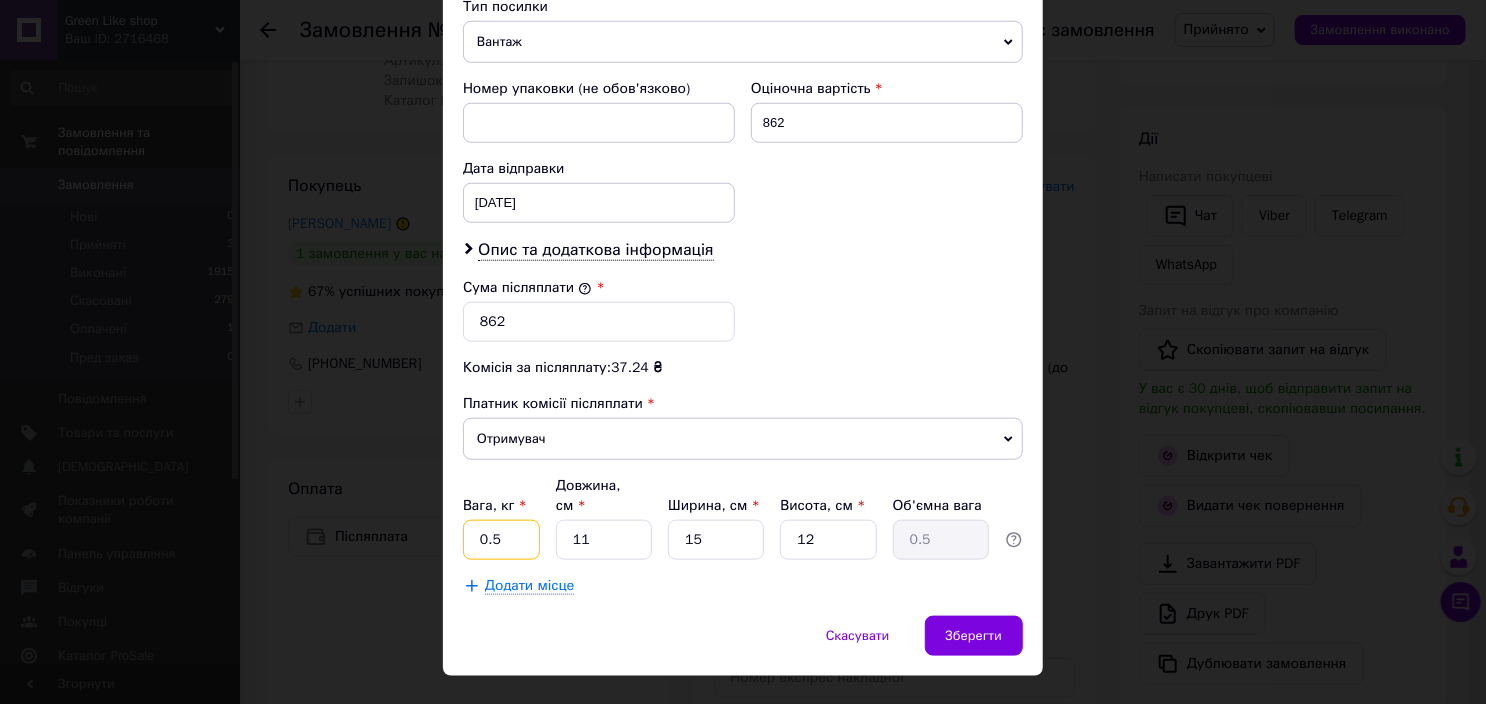 drag, startPoint x: 516, startPoint y: 521, endPoint x: 512, endPoint y: 503, distance: 18.439089 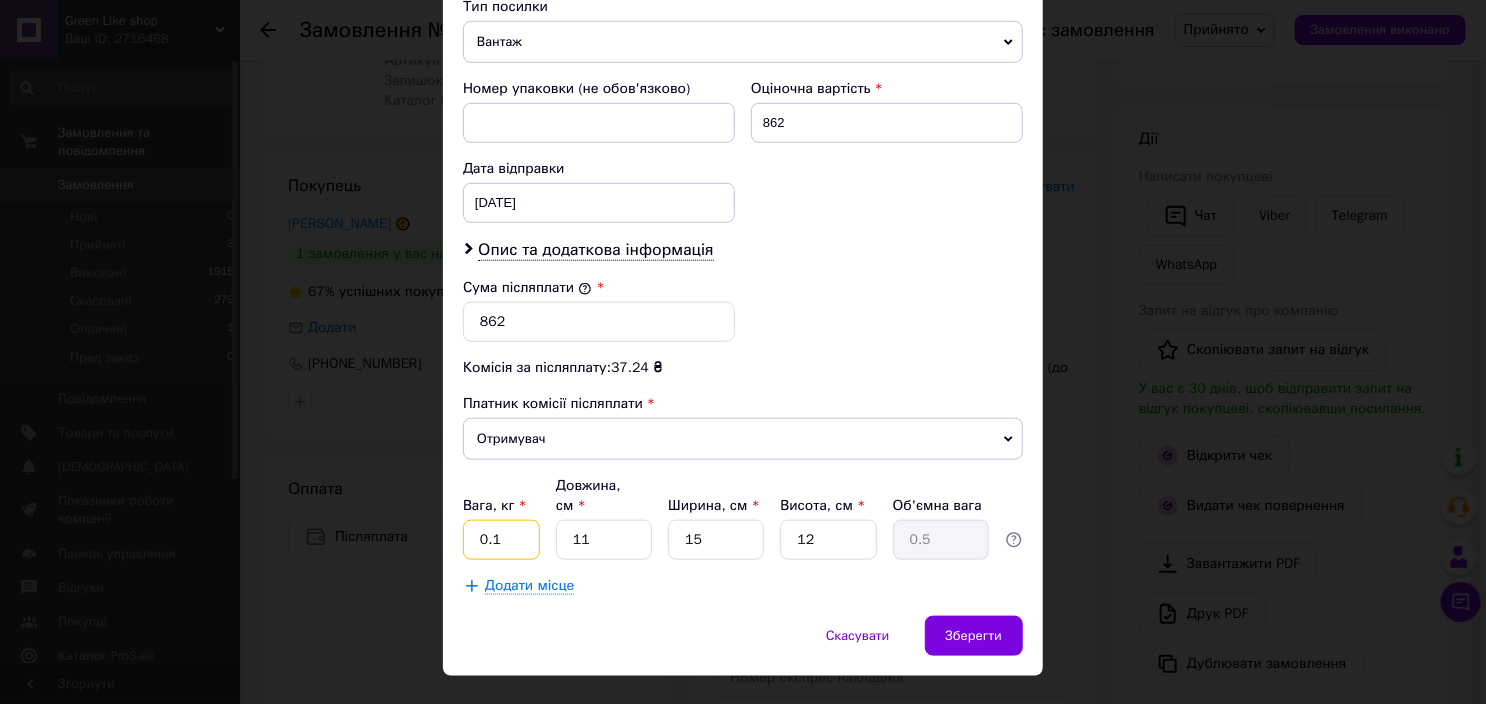 type on "0.1" 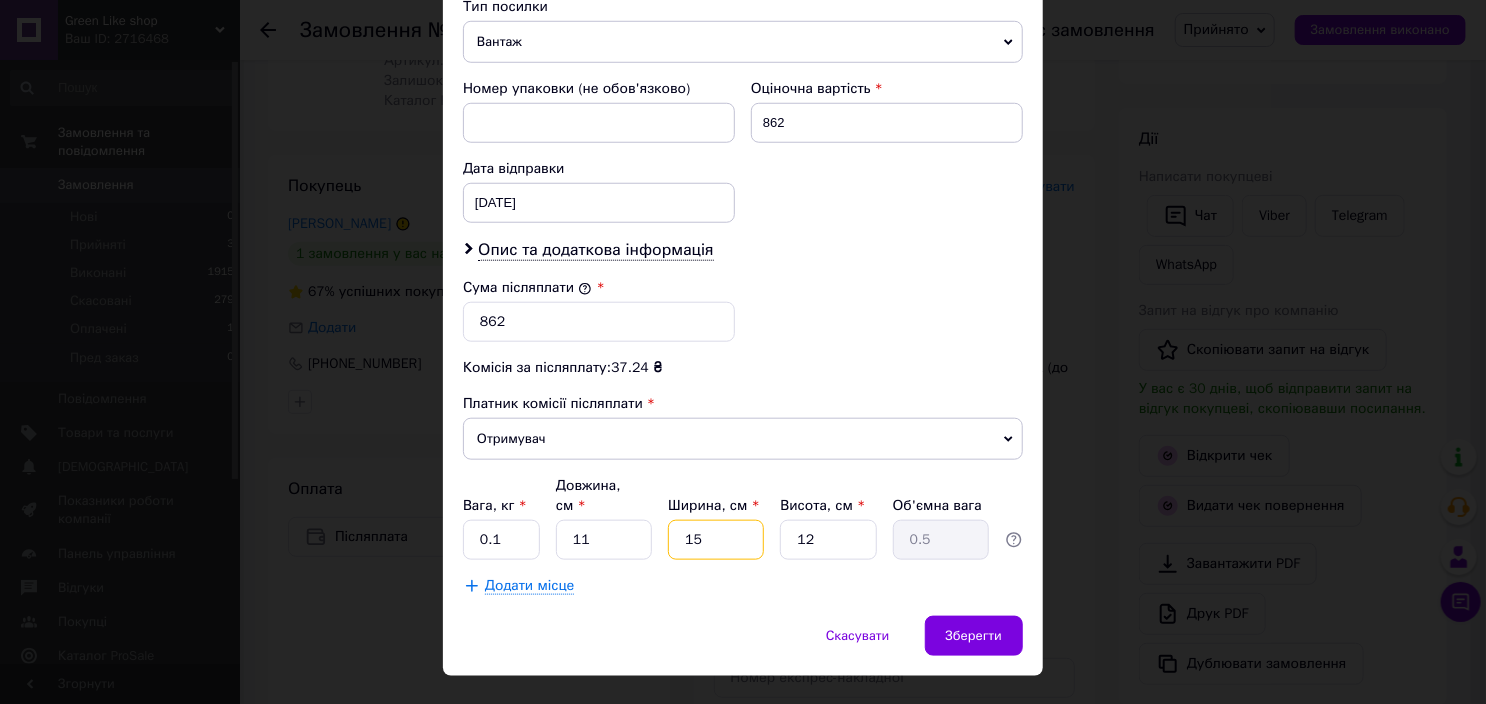 click on "15" at bounding box center (716, 540) 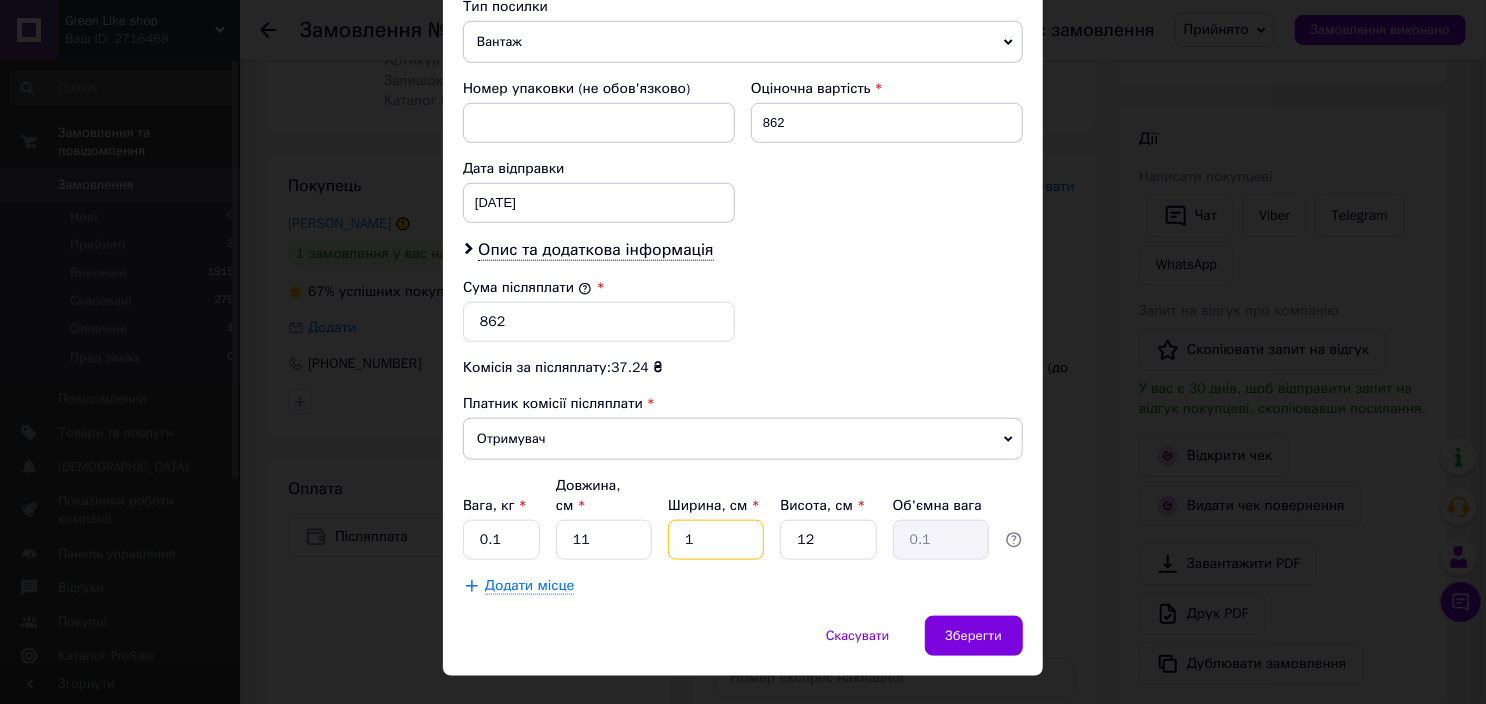 type on "1" 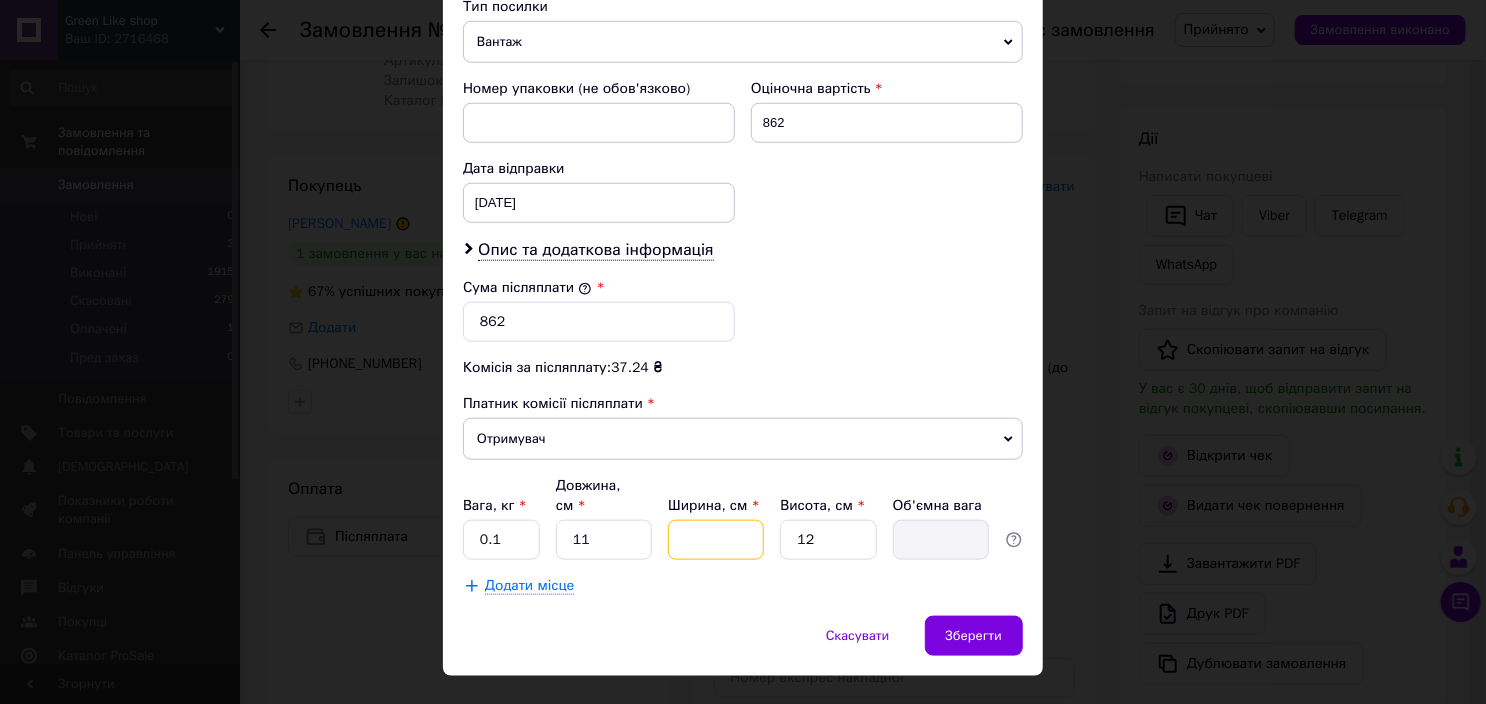 type on "7" 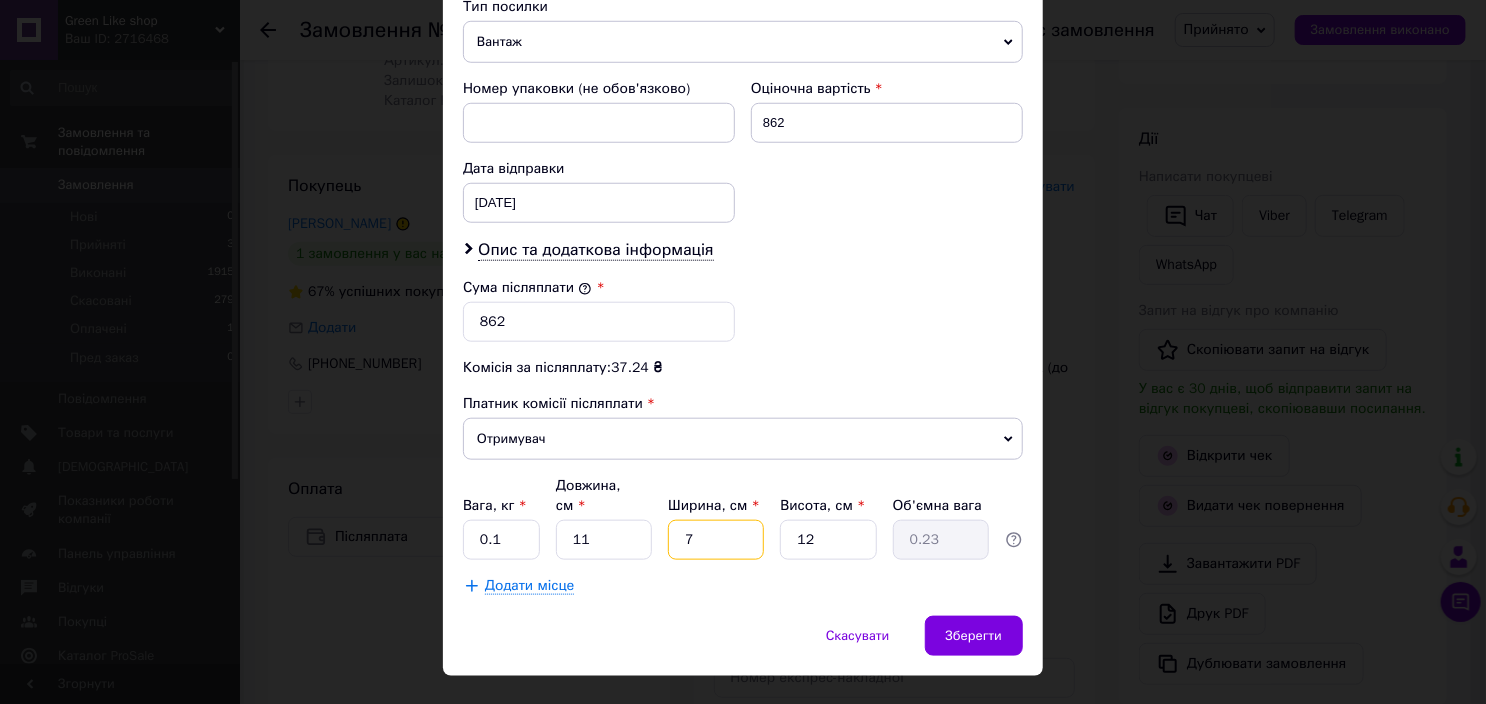type on "7" 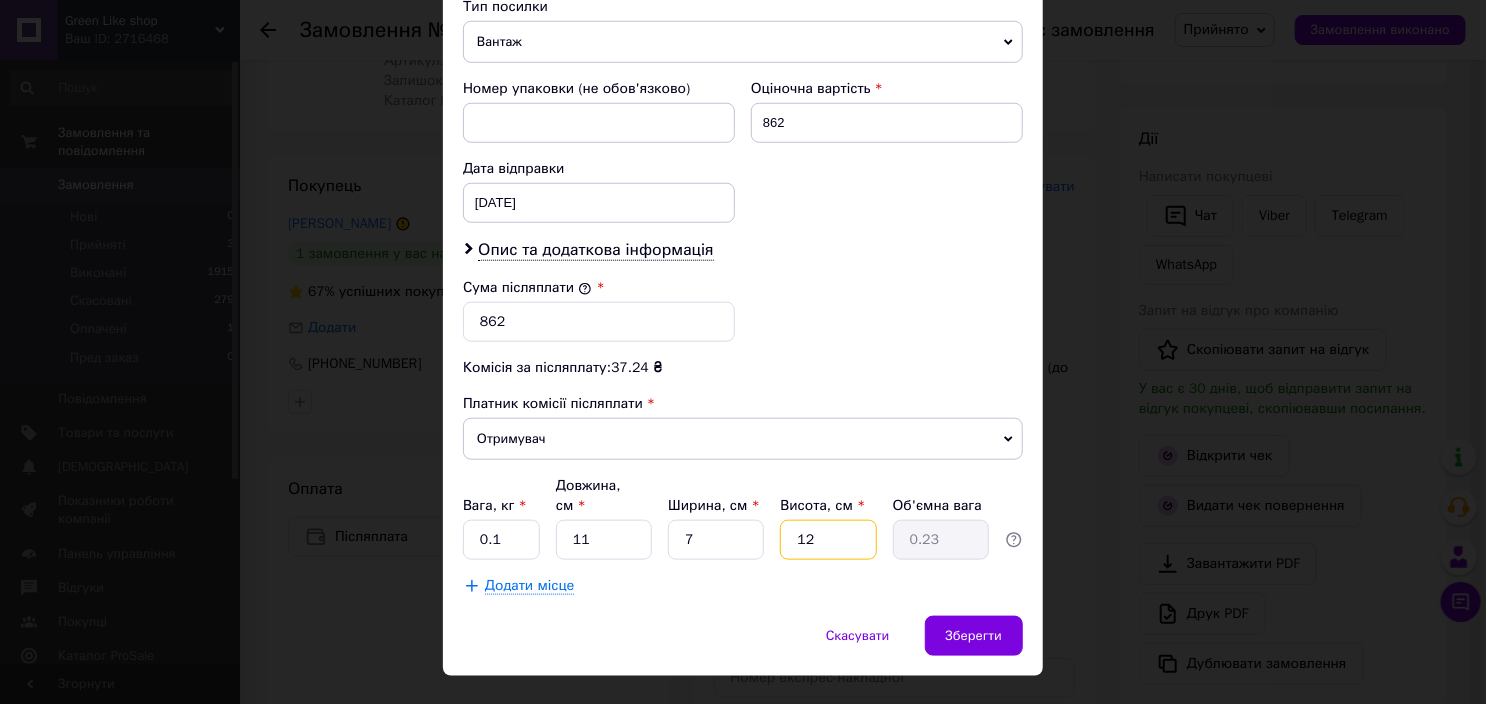 click on "12" at bounding box center (828, 540) 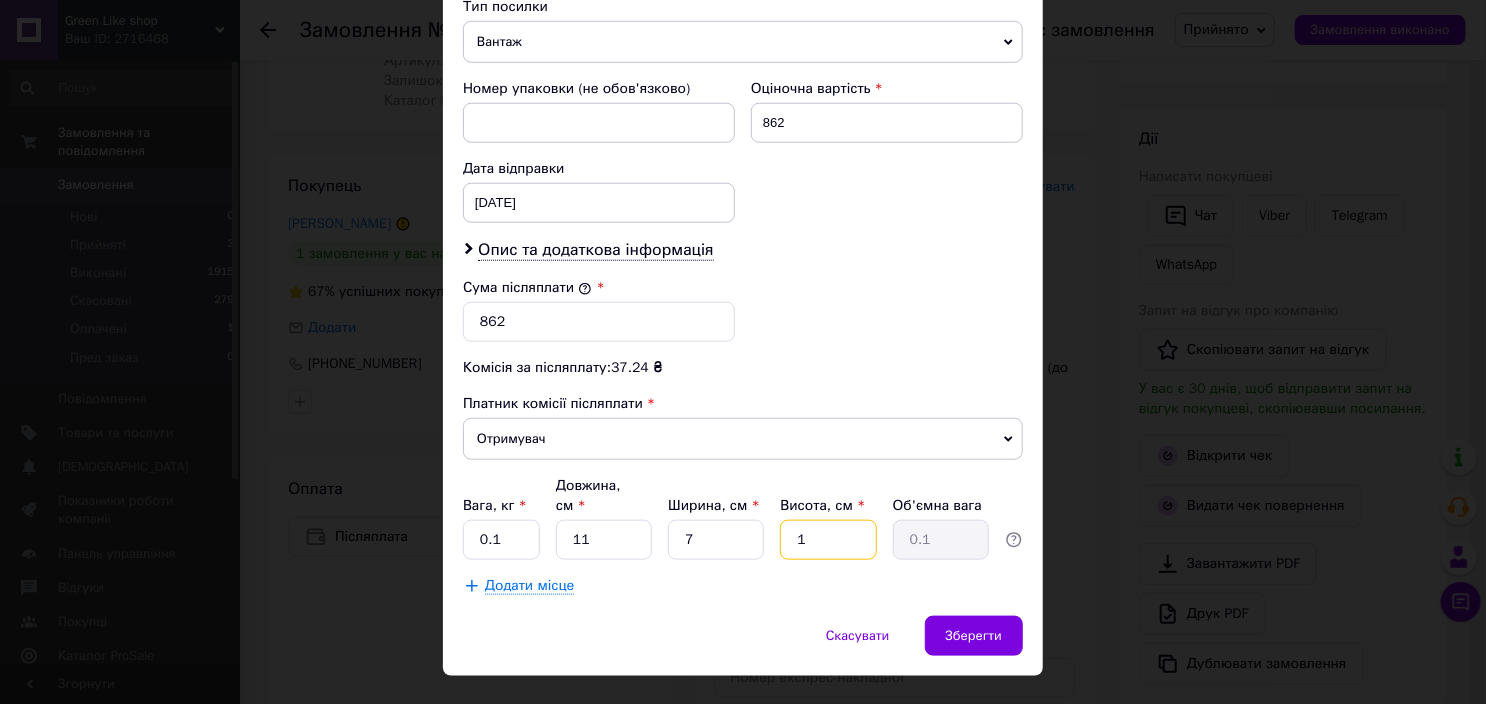 type 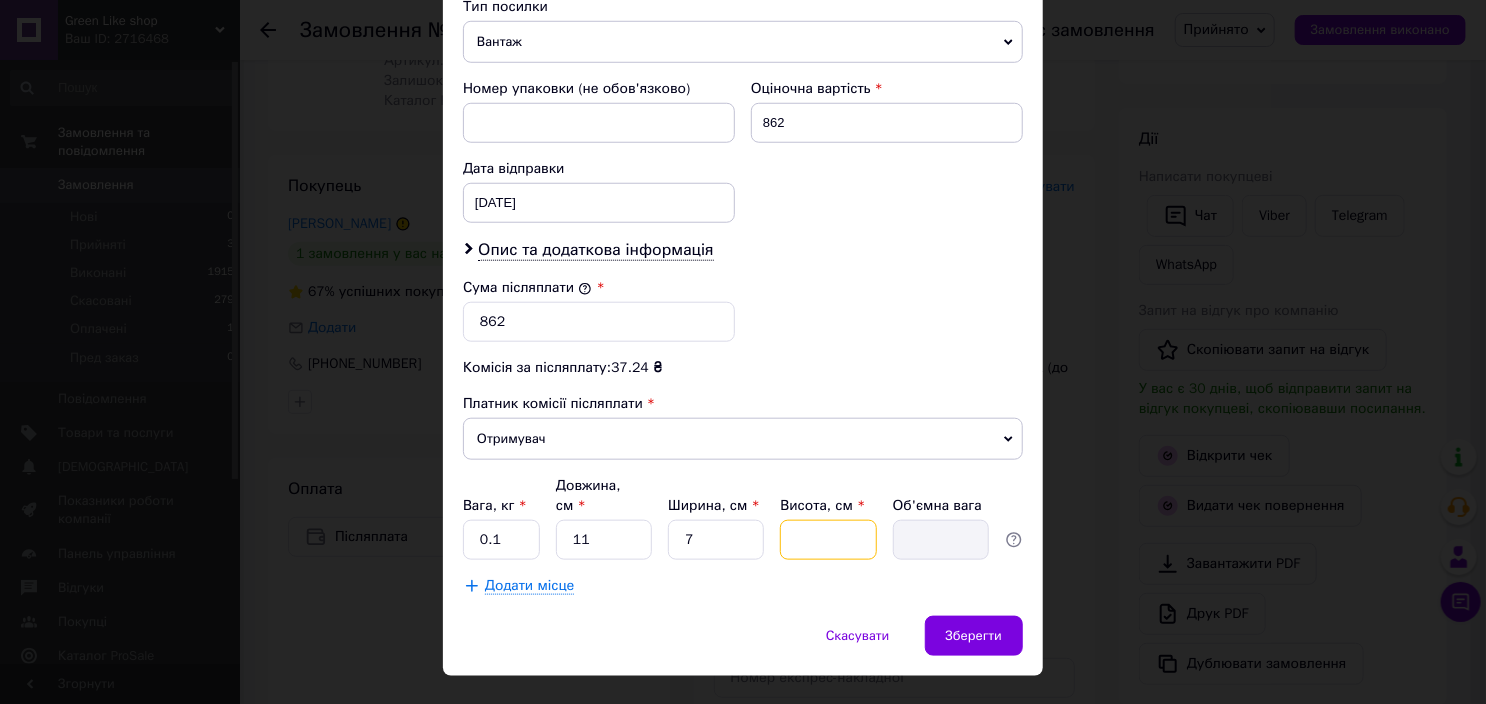 type on "7" 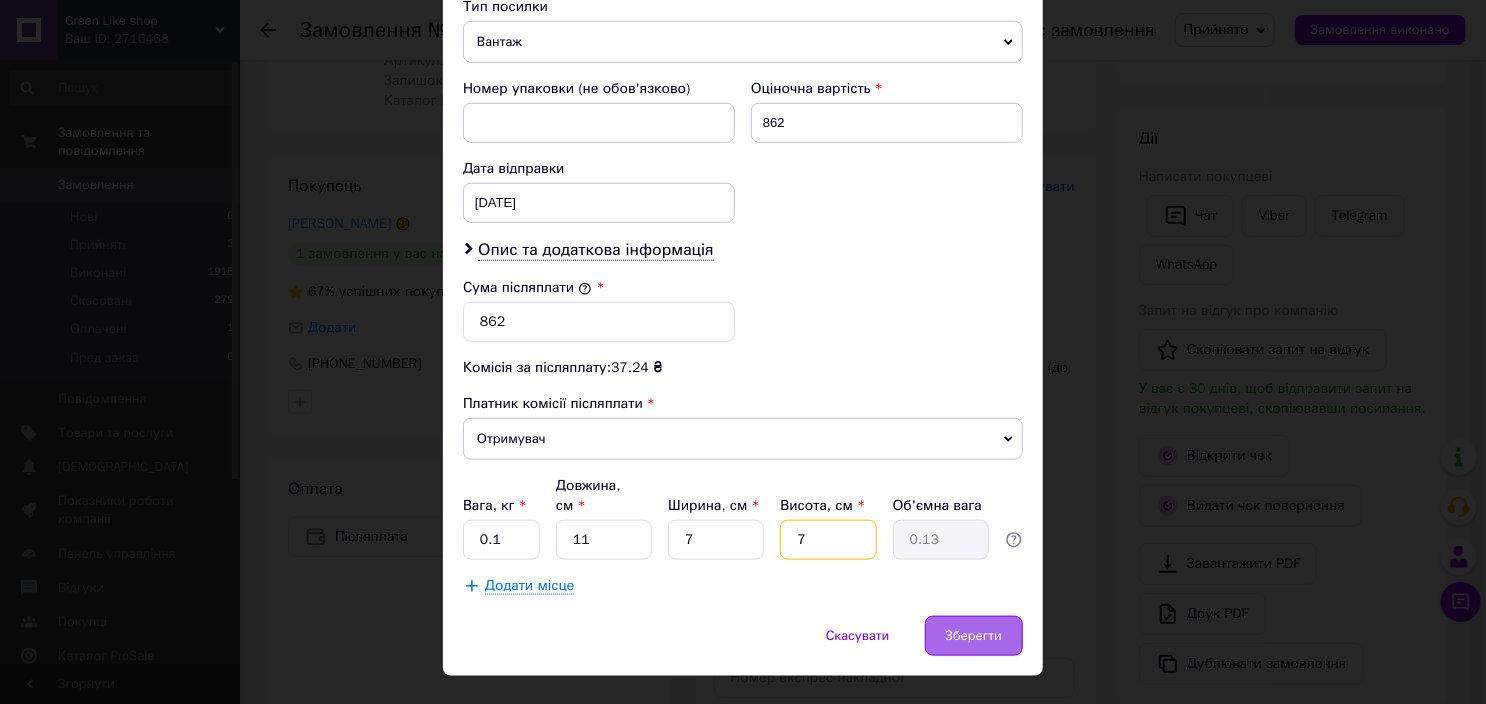type on "7" 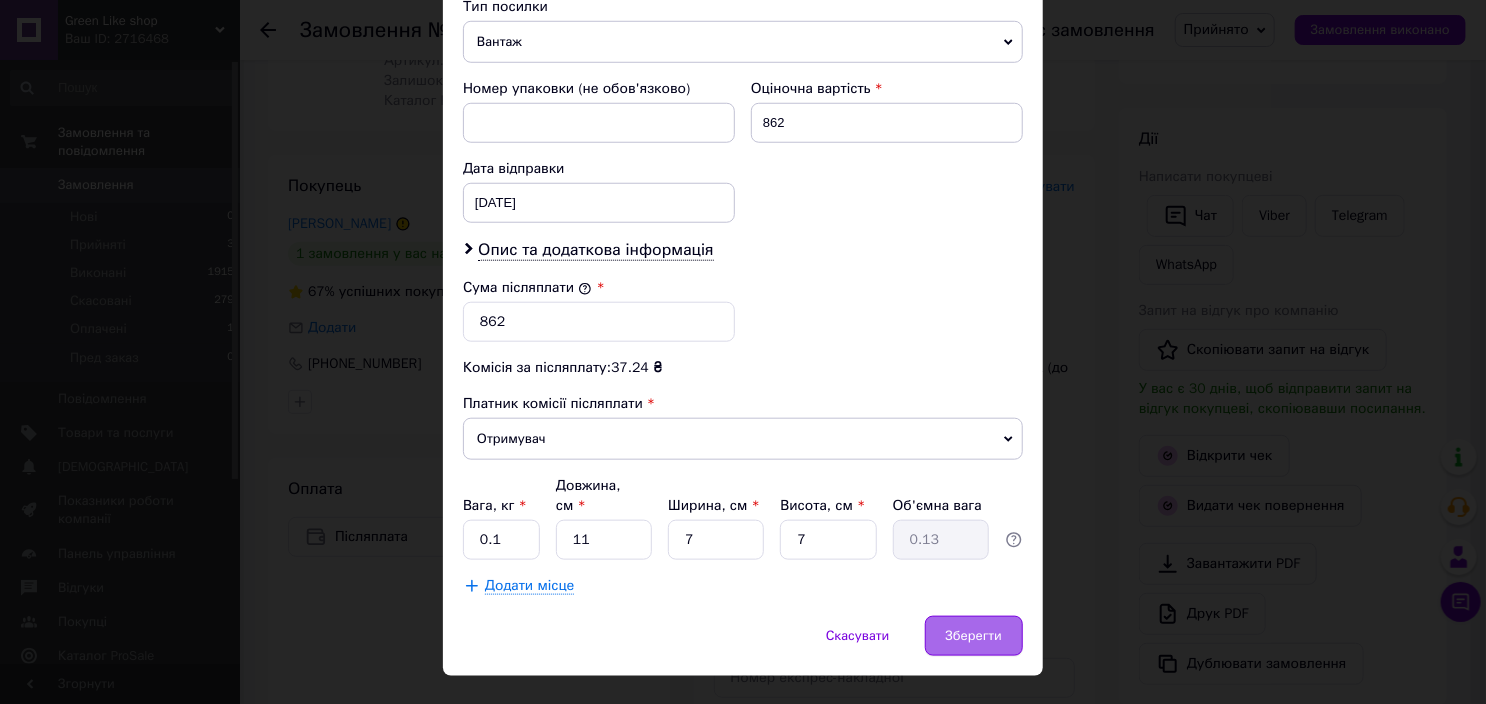 click on "Зберегти" at bounding box center [974, 636] 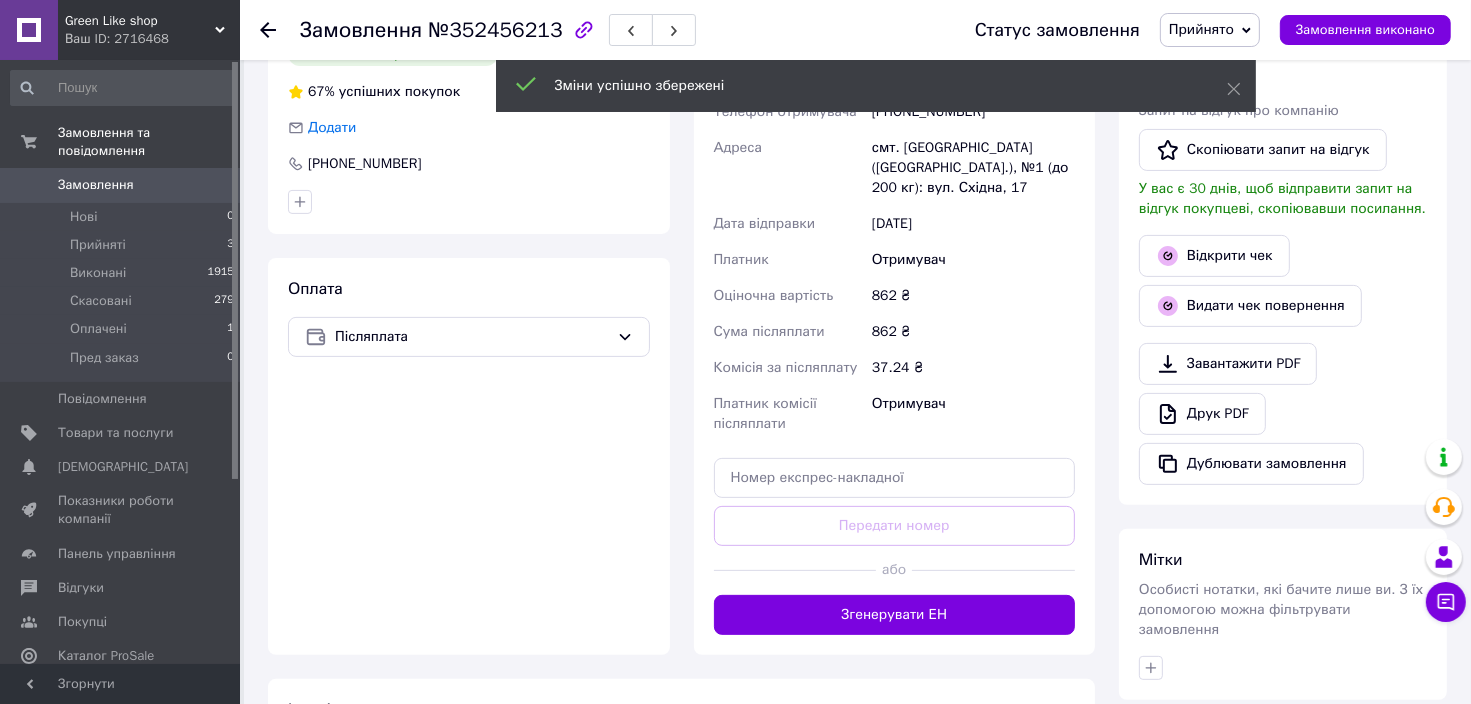 scroll, scrollTop: 592, scrollLeft: 0, axis: vertical 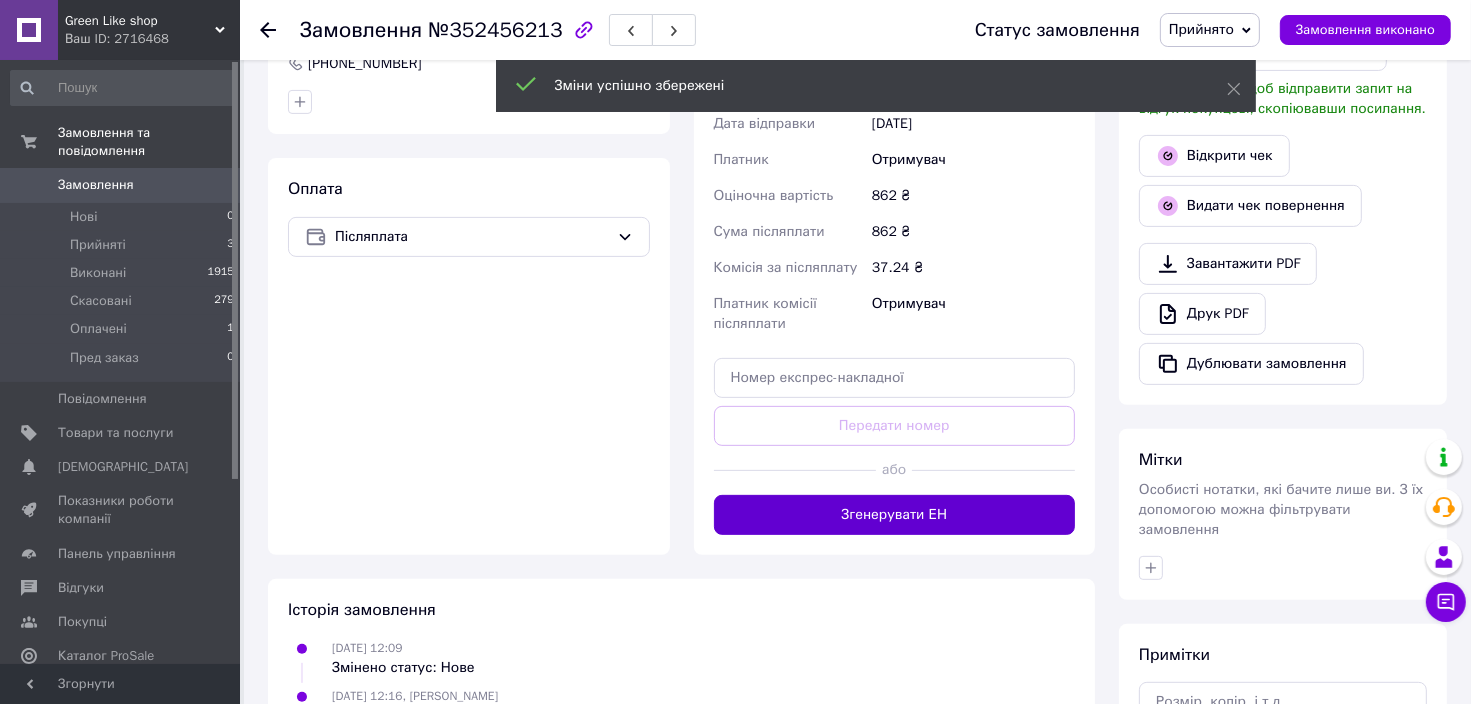click on "Згенерувати ЕН" at bounding box center (895, 515) 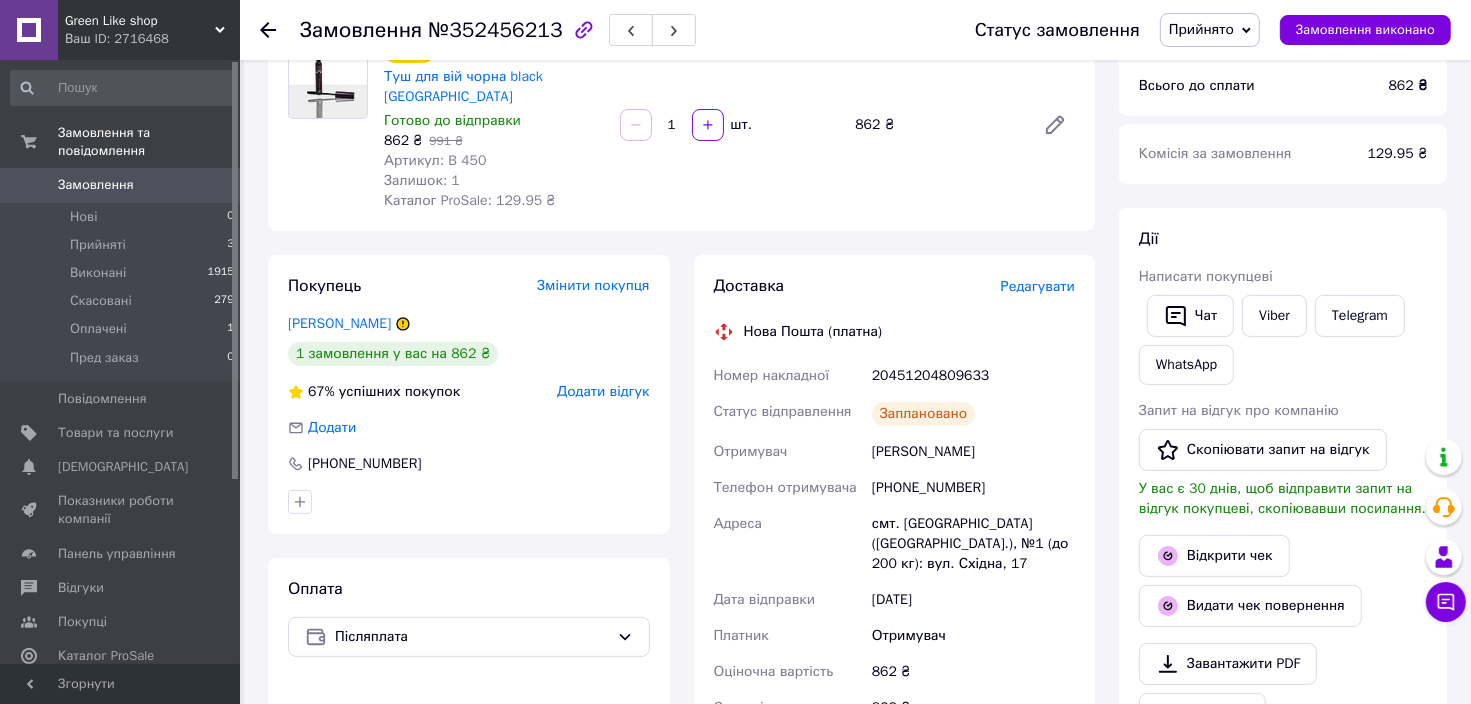 scroll, scrollTop: 0, scrollLeft: 0, axis: both 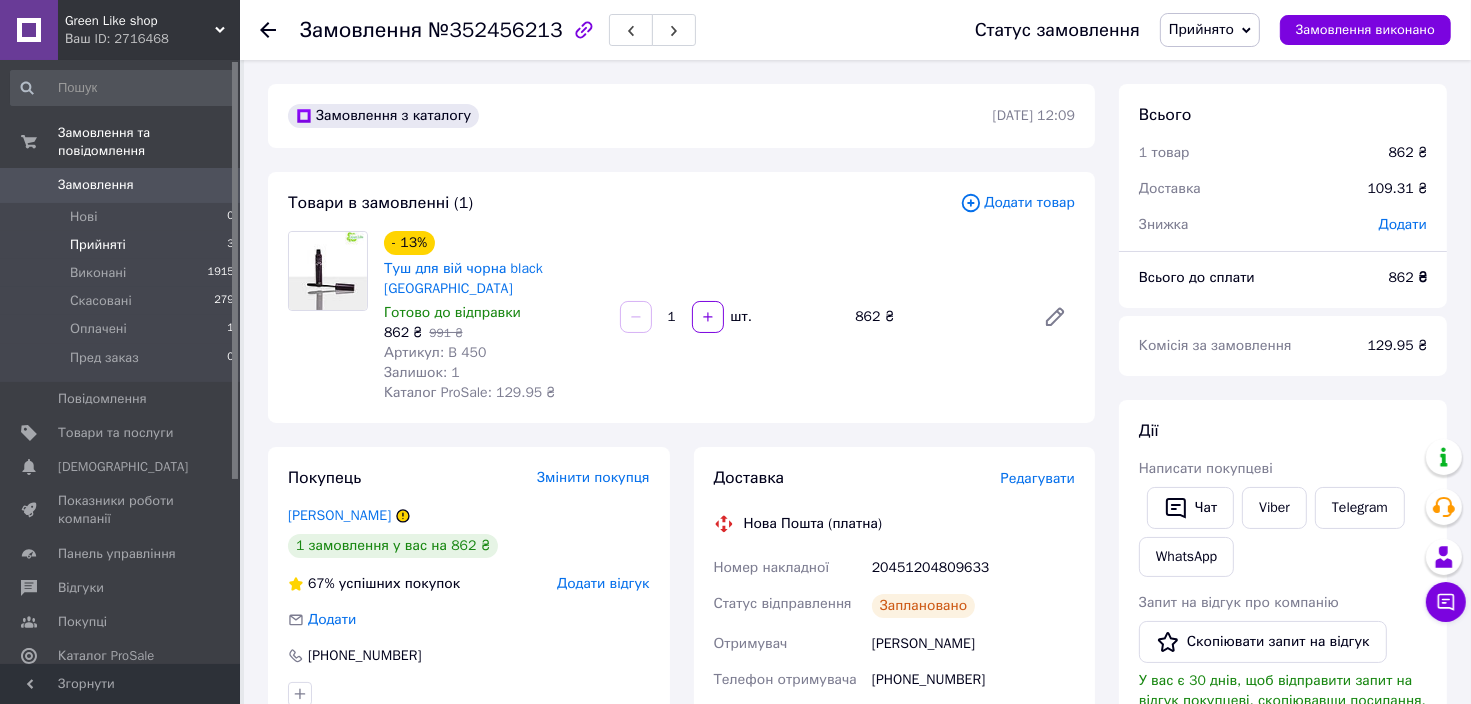 click on "Прийняті" at bounding box center (98, 245) 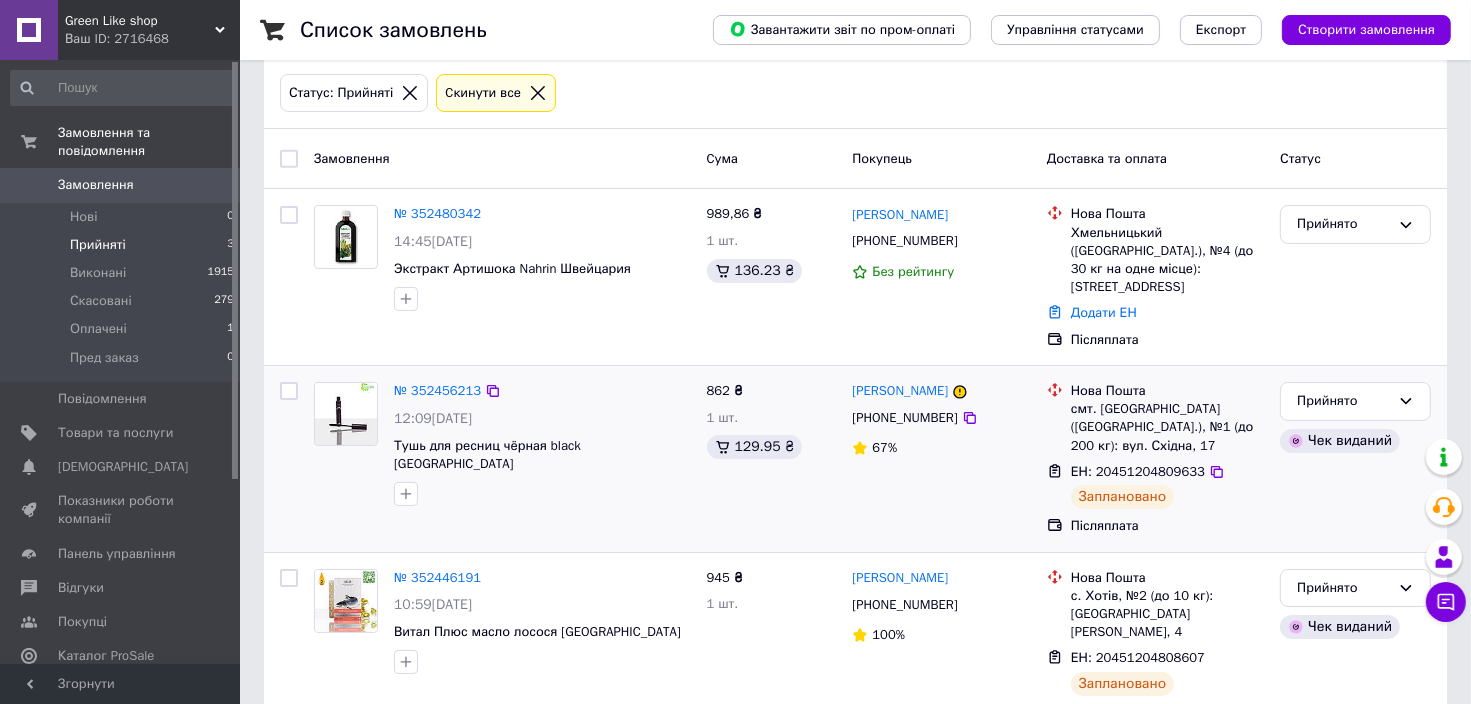 scroll, scrollTop: 220, scrollLeft: 0, axis: vertical 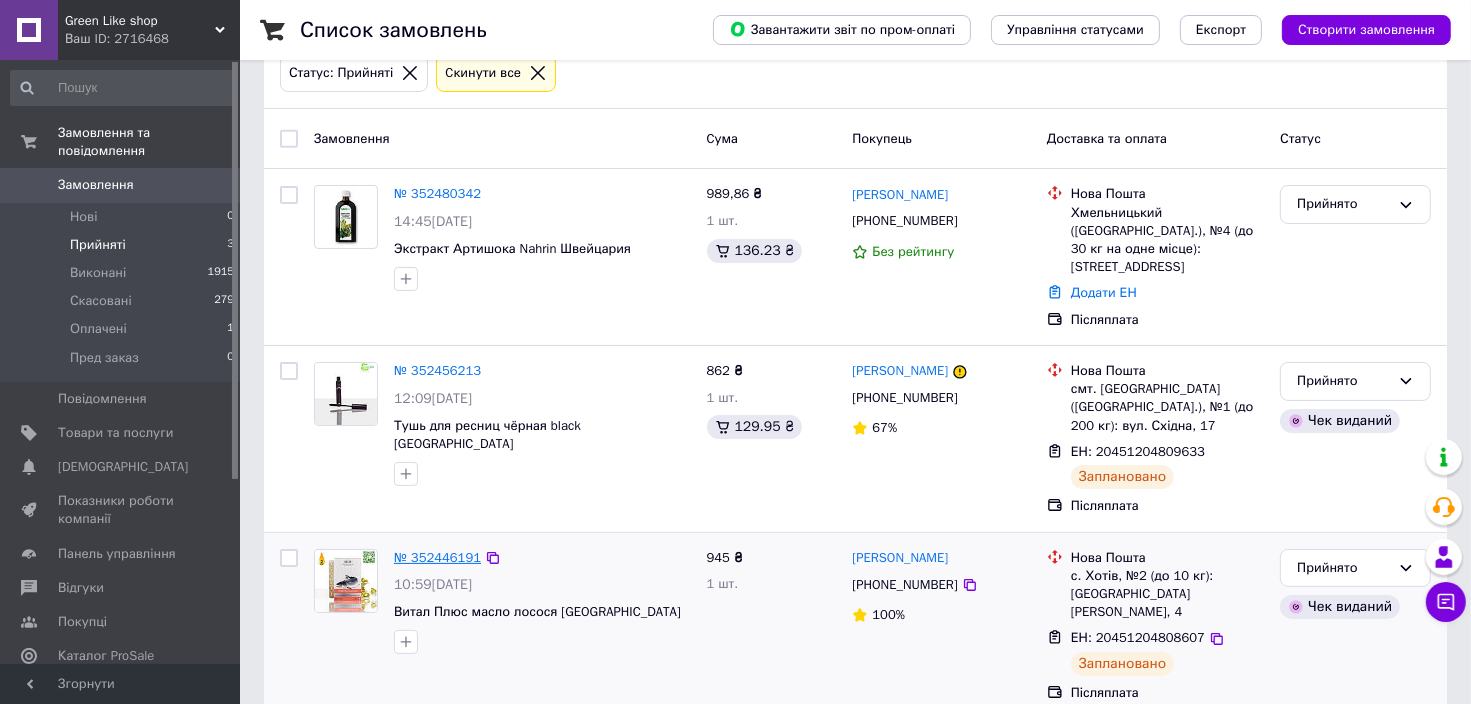 click on "№ 352446191" at bounding box center (437, 557) 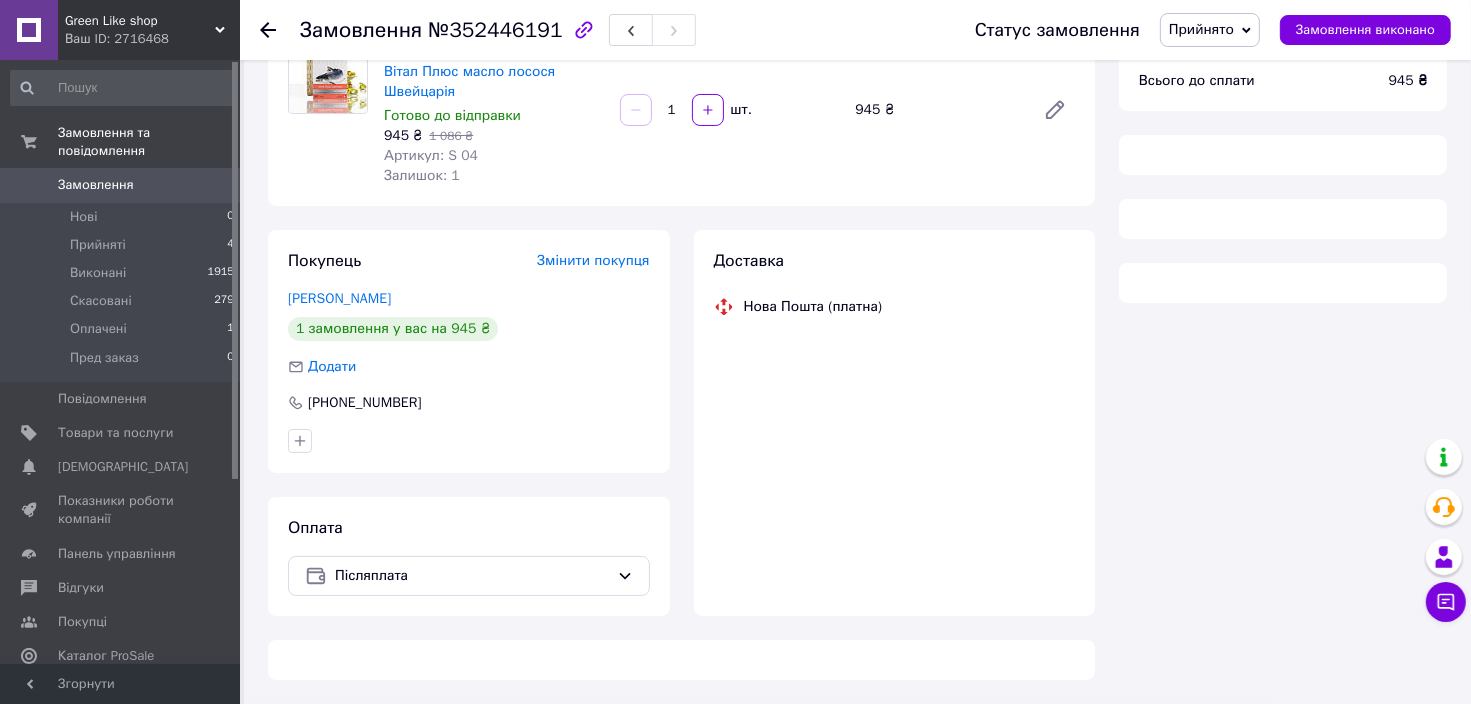 scroll, scrollTop: 220, scrollLeft: 0, axis: vertical 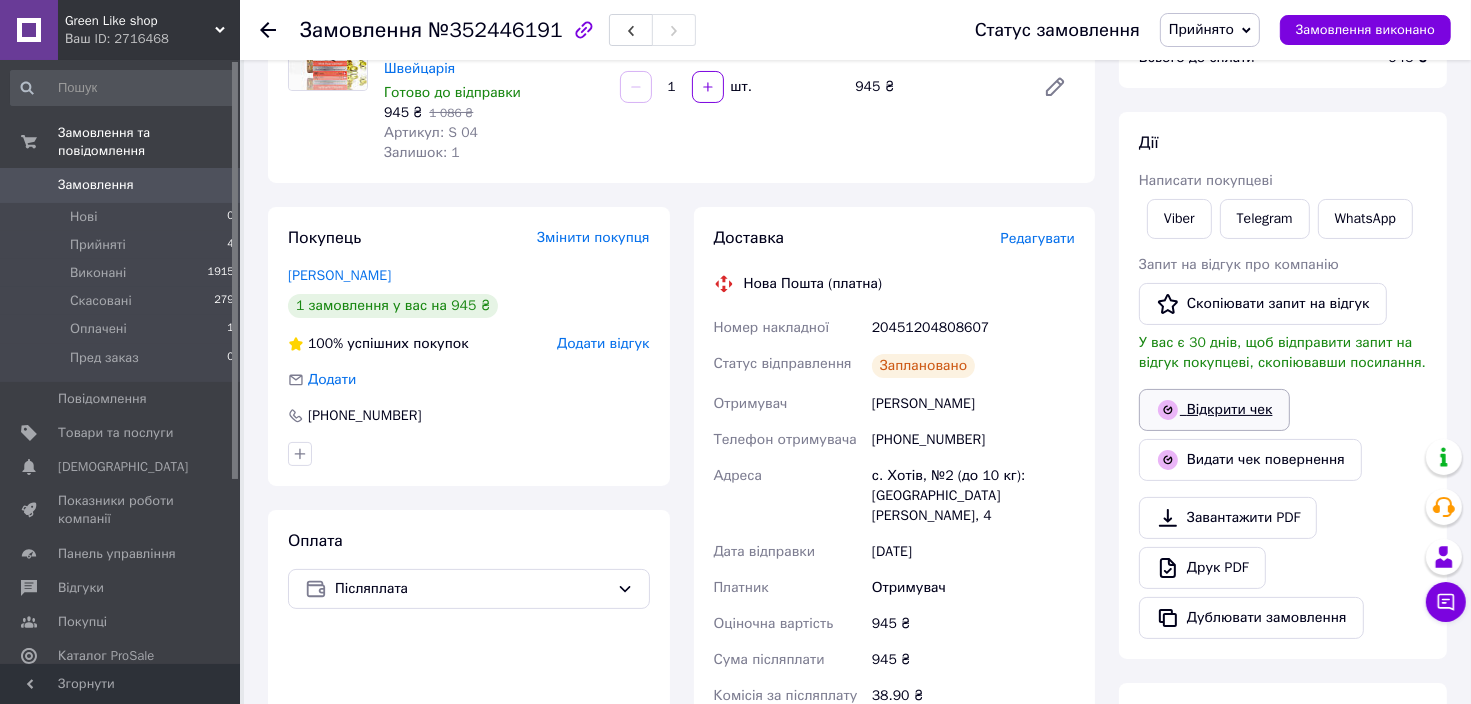 click on "Відкрити чек" at bounding box center (1214, 410) 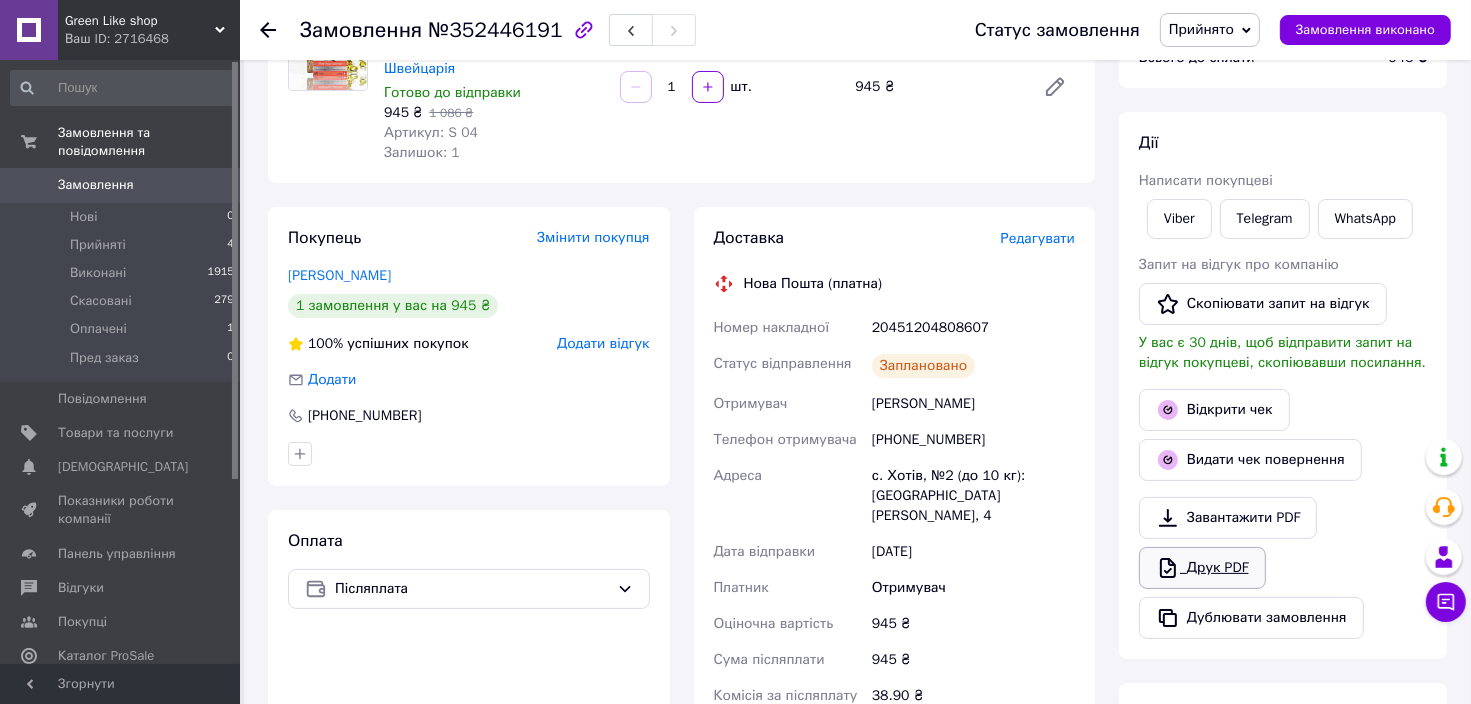 click on "Друк PDF" at bounding box center (1202, 568) 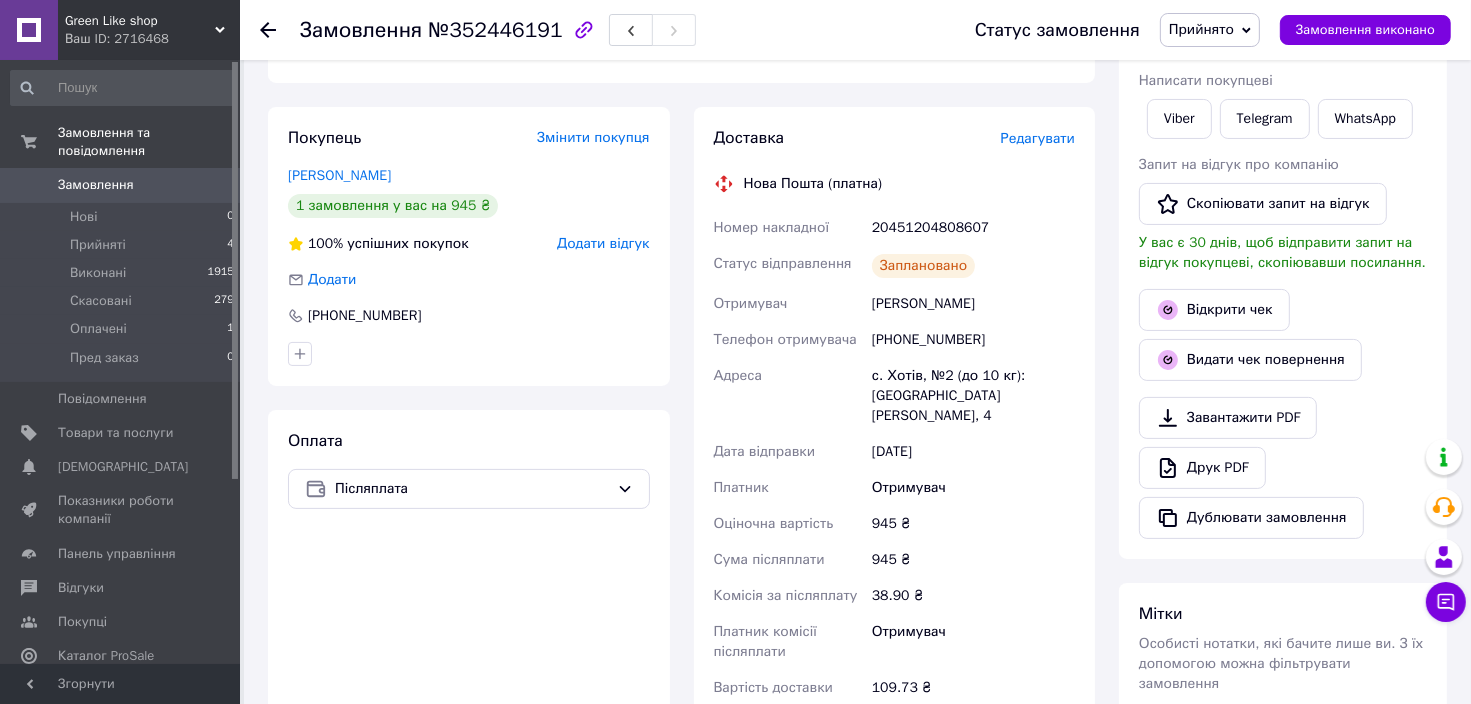 scroll, scrollTop: 520, scrollLeft: 0, axis: vertical 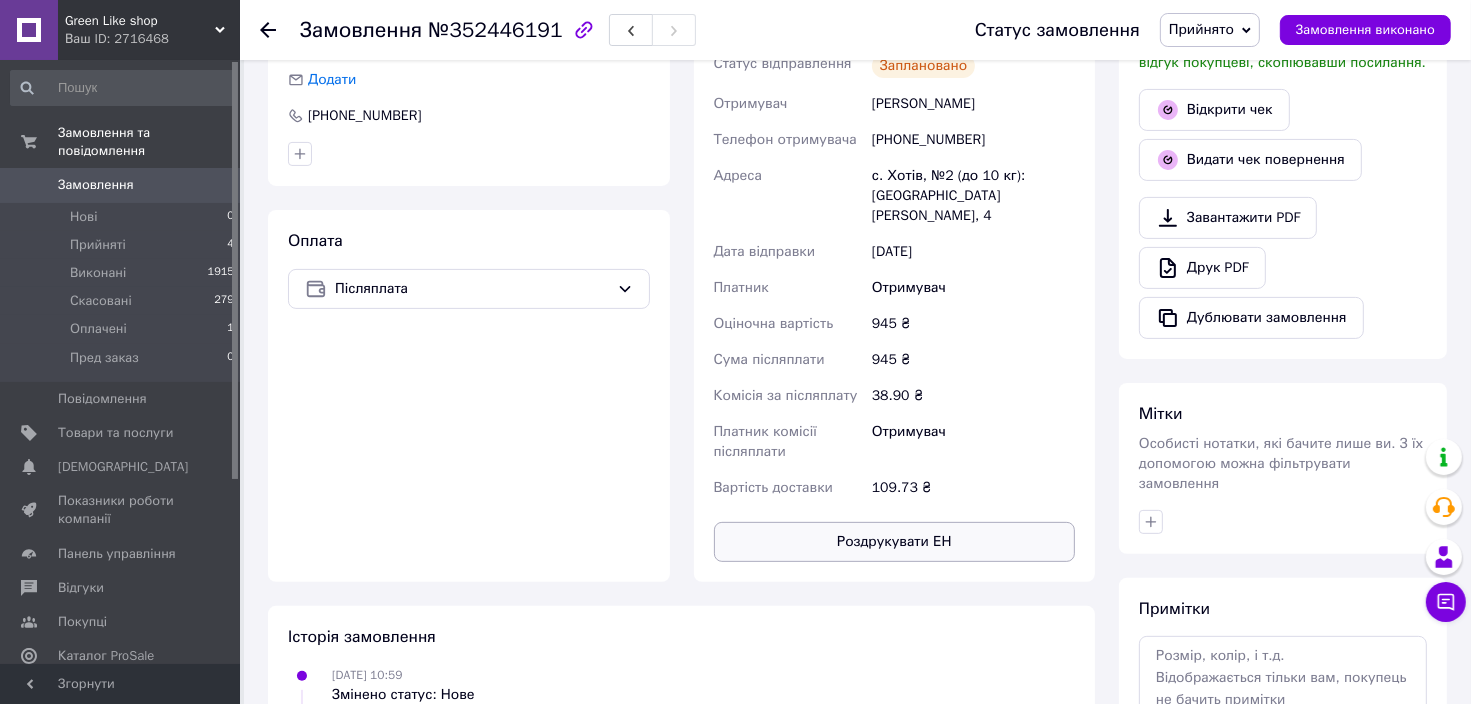 click on "Роздрукувати ЕН" at bounding box center (895, 542) 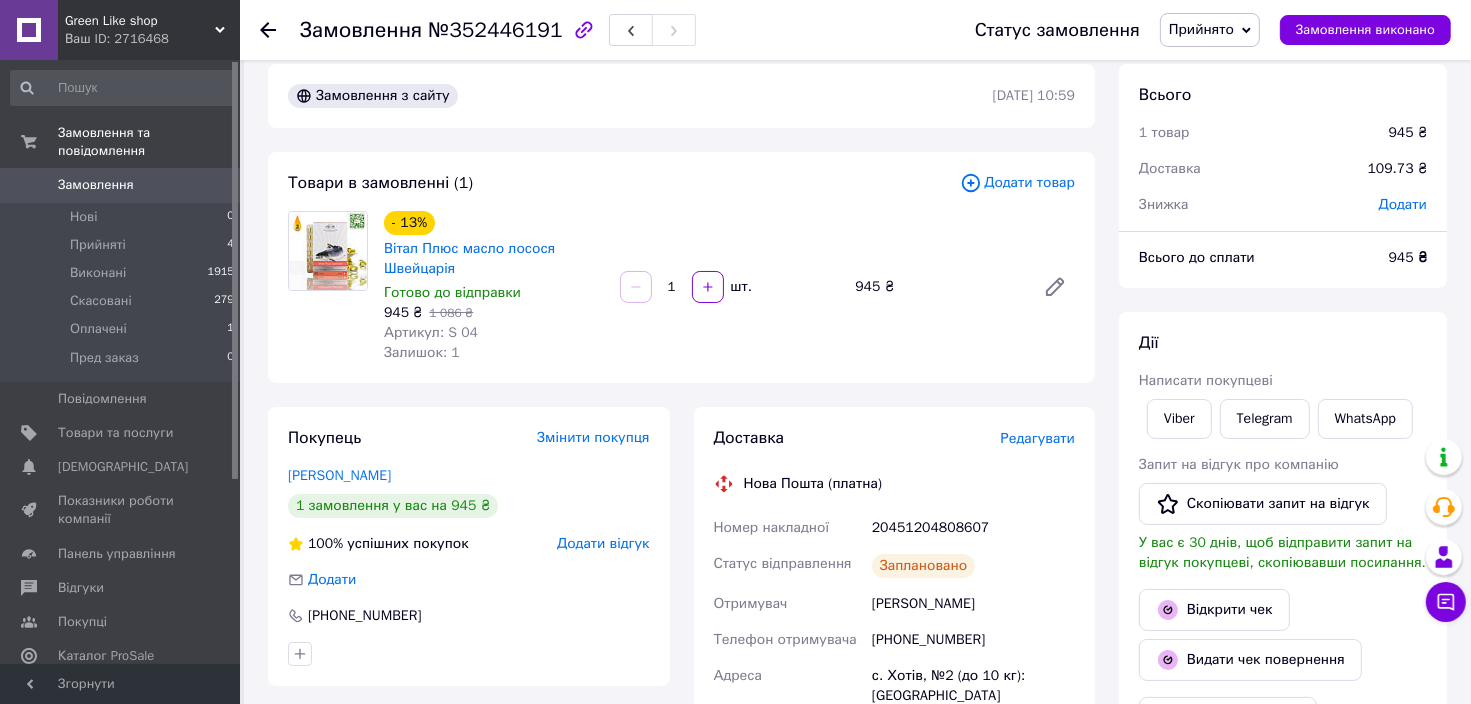 scroll, scrollTop: 0, scrollLeft: 0, axis: both 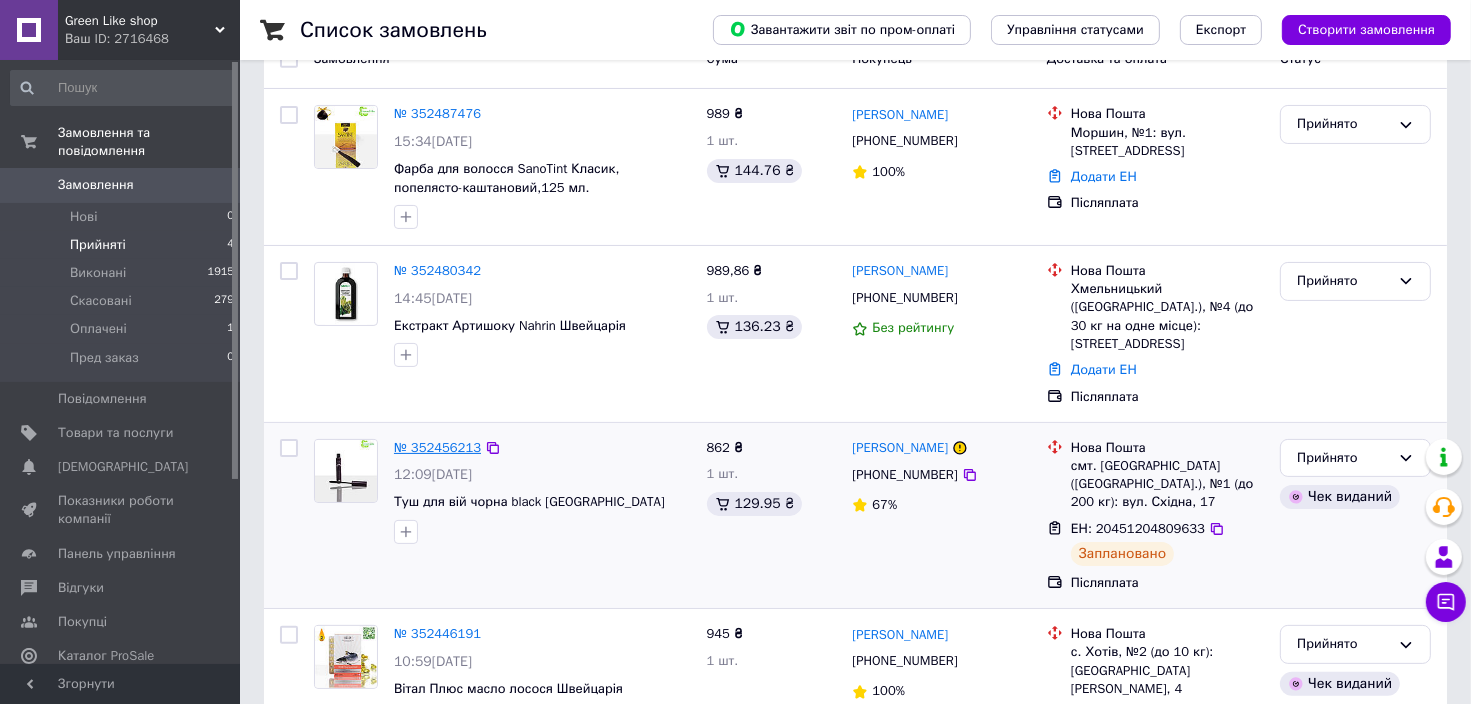 click on "№ 352456213" at bounding box center (437, 447) 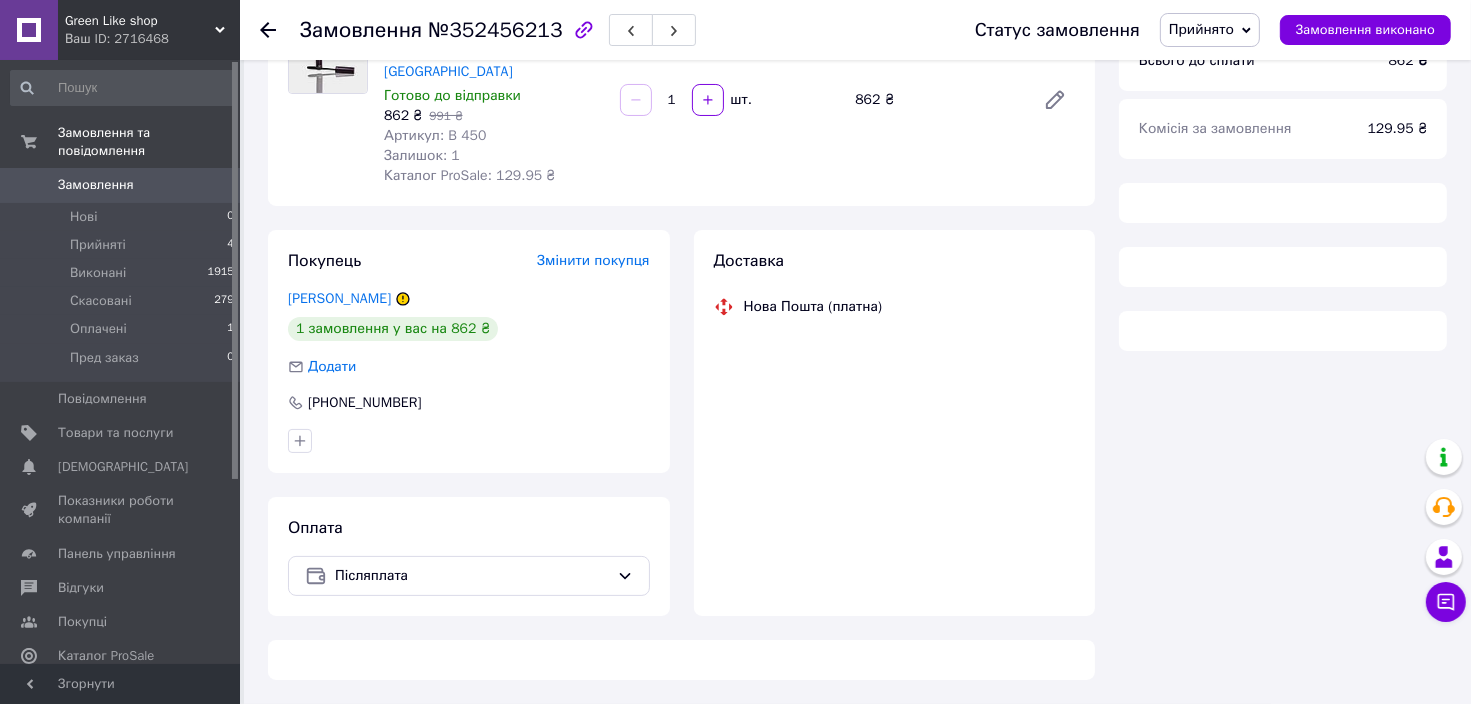 scroll, scrollTop: 300, scrollLeft: 0, axis: vertical 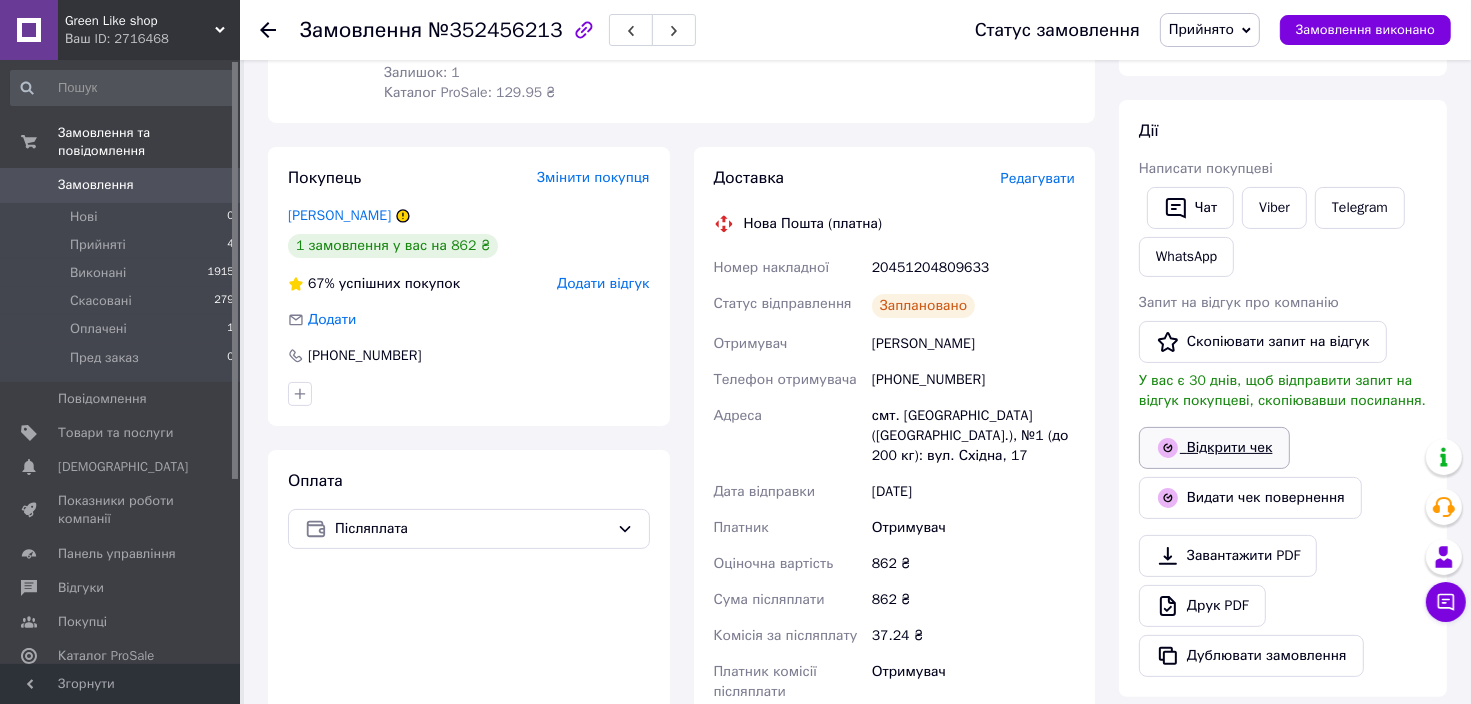 click on "Відкрити чек" at bounding box center [1214, 448] 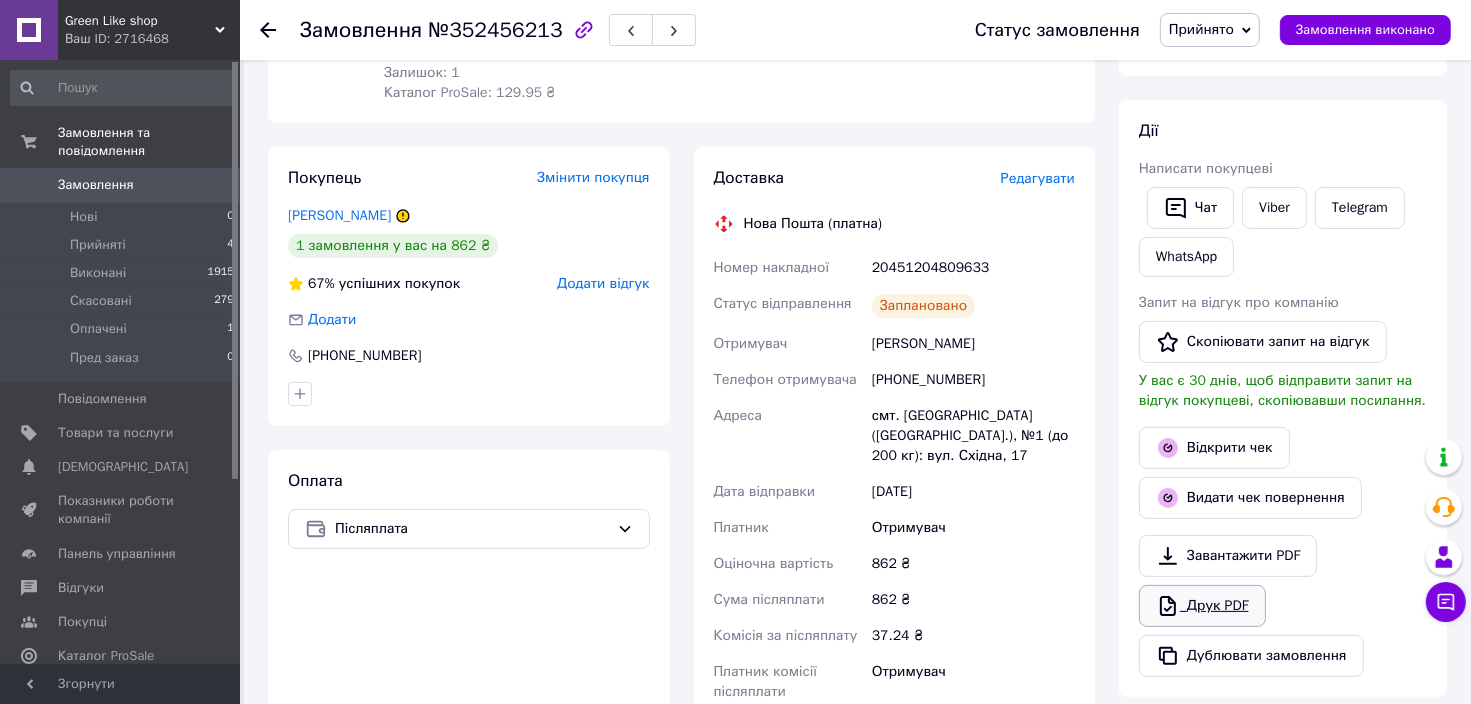 click on "Друк PDF" at bounding box center (1202, 606) 